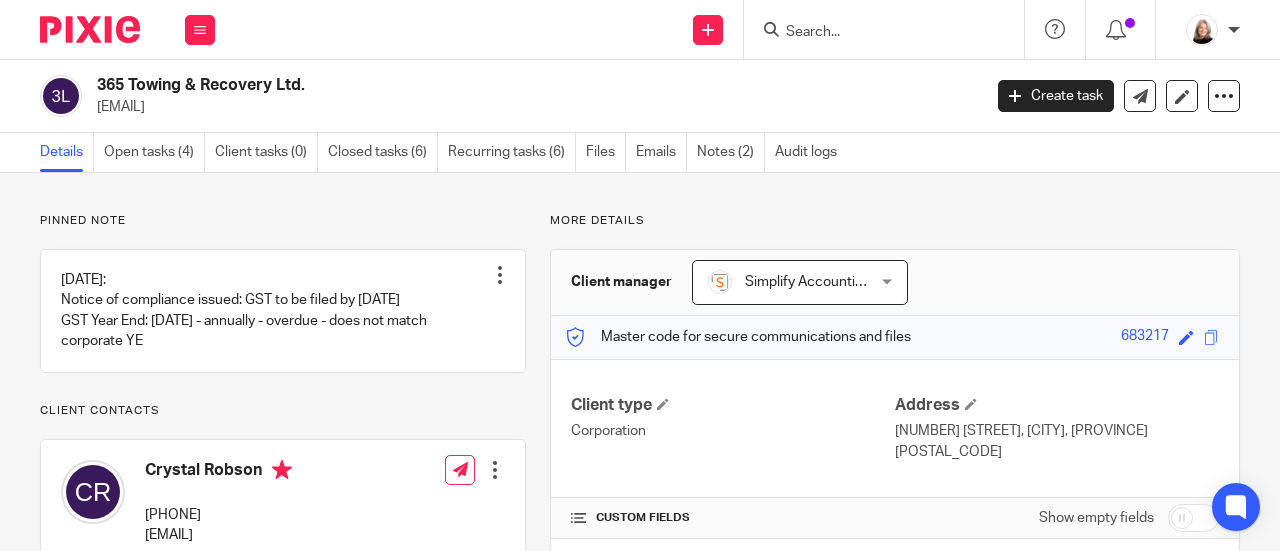 scroll, scrollTop: 0, scrollLeft: 0, axis: both 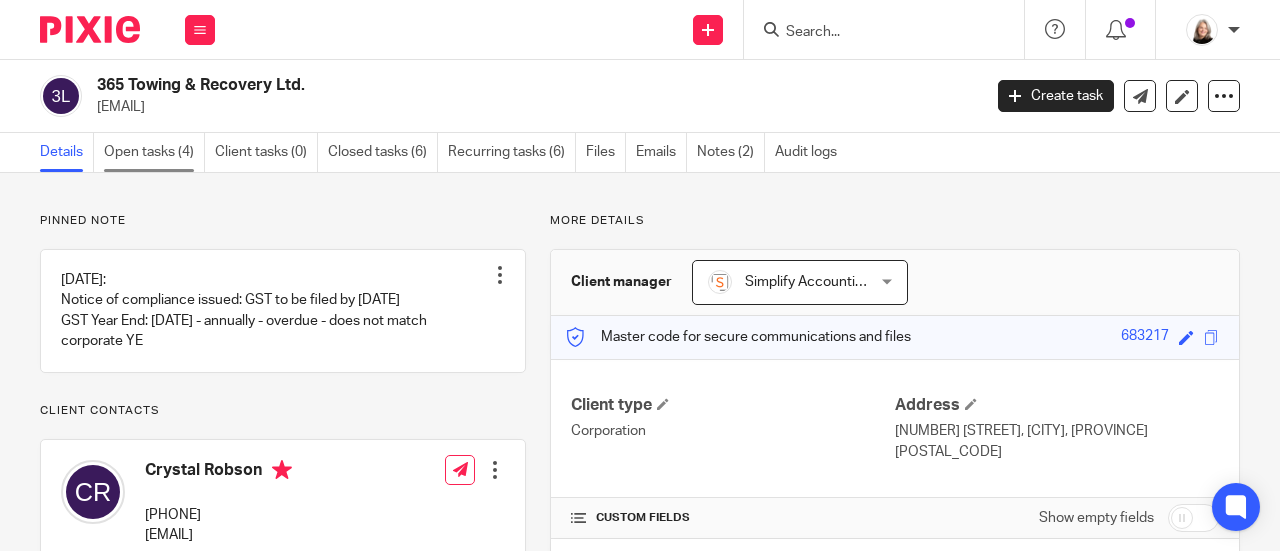 click on "Open tasks (4)" at bounding box center [154, 152] 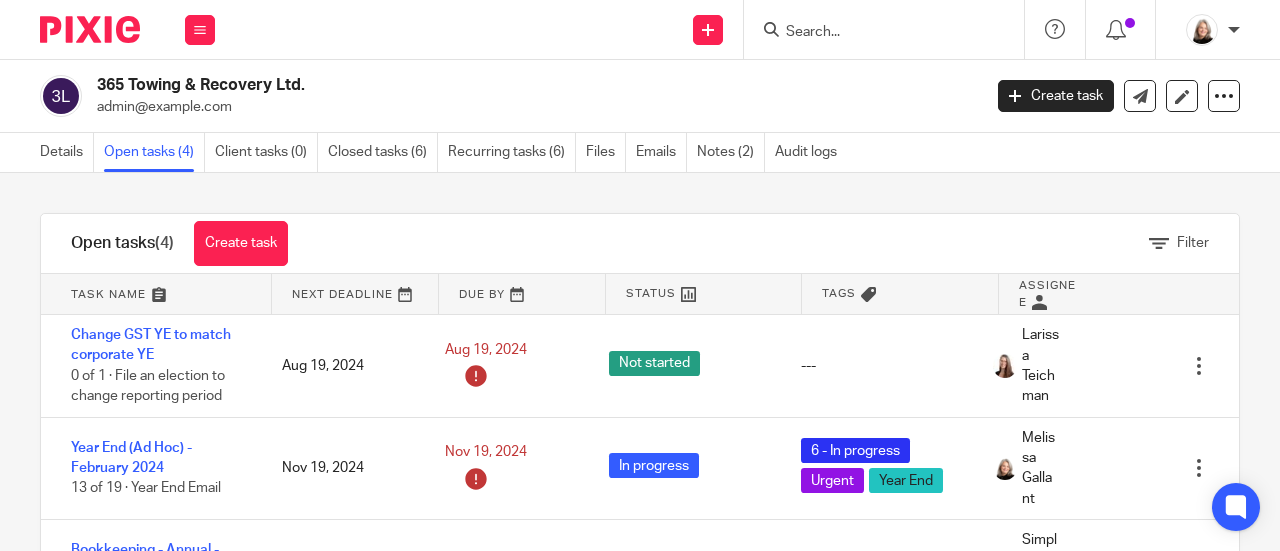 scroll, scrollTop: 0, scrollLeft: 0, axis: both 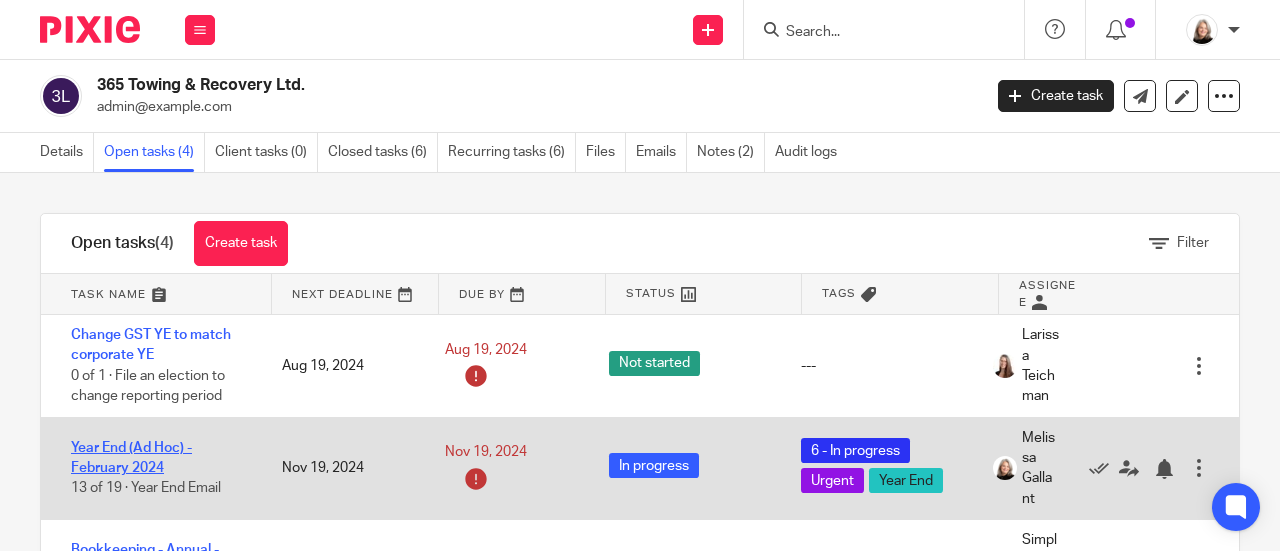 click on "Year End (Ad Hoc) - February 2024" at bounding box center [131, 458] 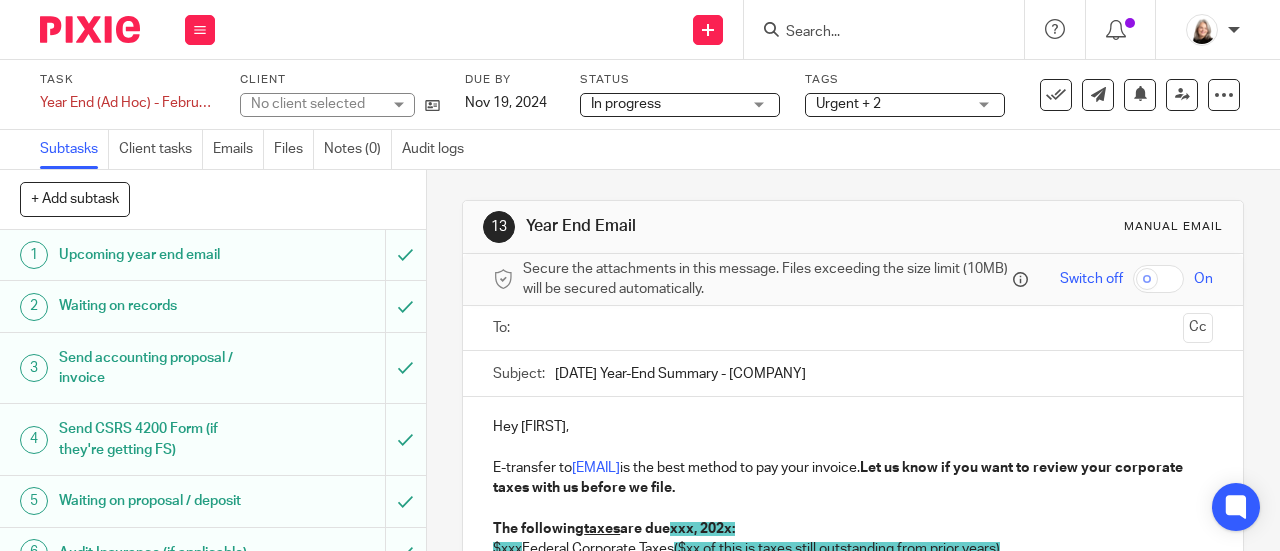 scroll, scrollTop: 0, scrollLeft: 0, axis: both 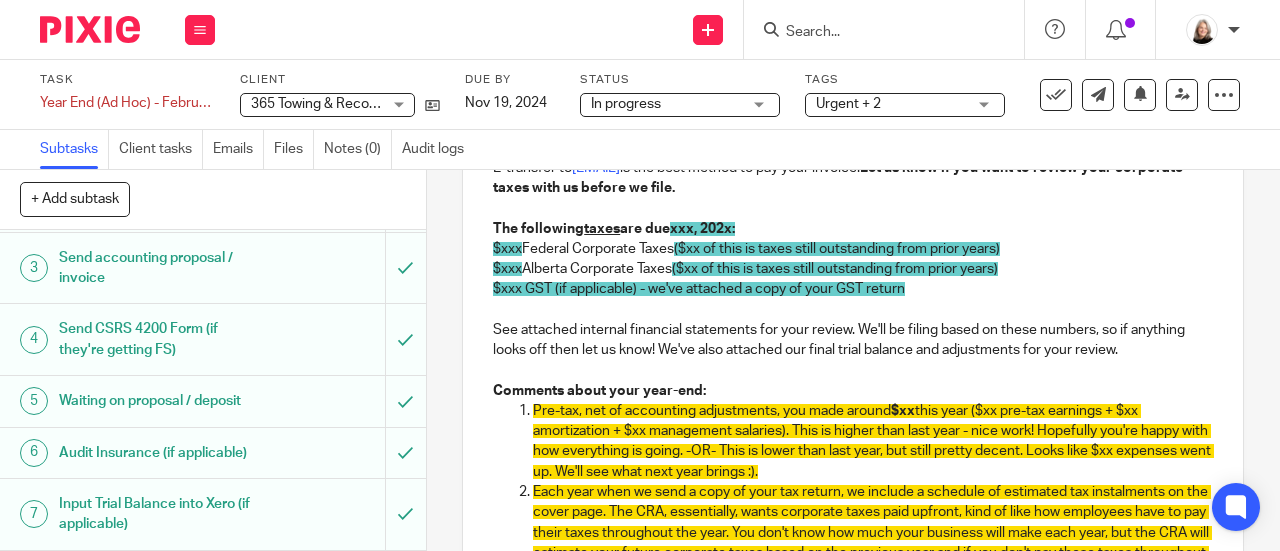 click on "See attached internal financial statements for your review. We'll be filing based on these numbers, so if anything looks off then let us know! We've also attached our final trial balance and adjustments for your review." at bounding box center [853, 340] 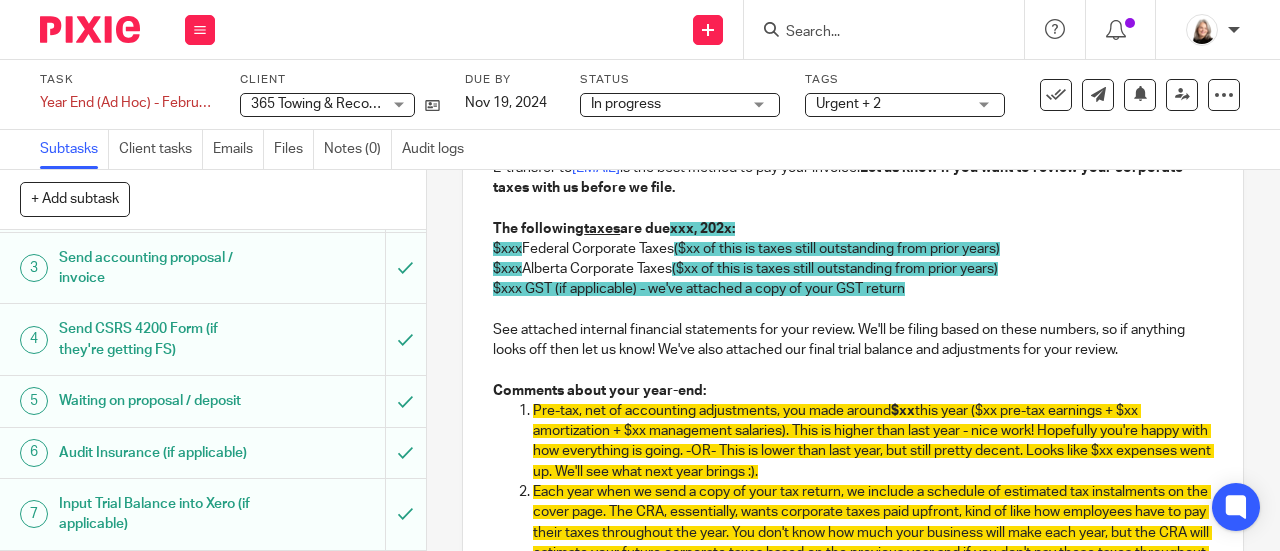 click on "($xx of this is taxes still outstanding from prior years)" at bounding box center [835, 269] 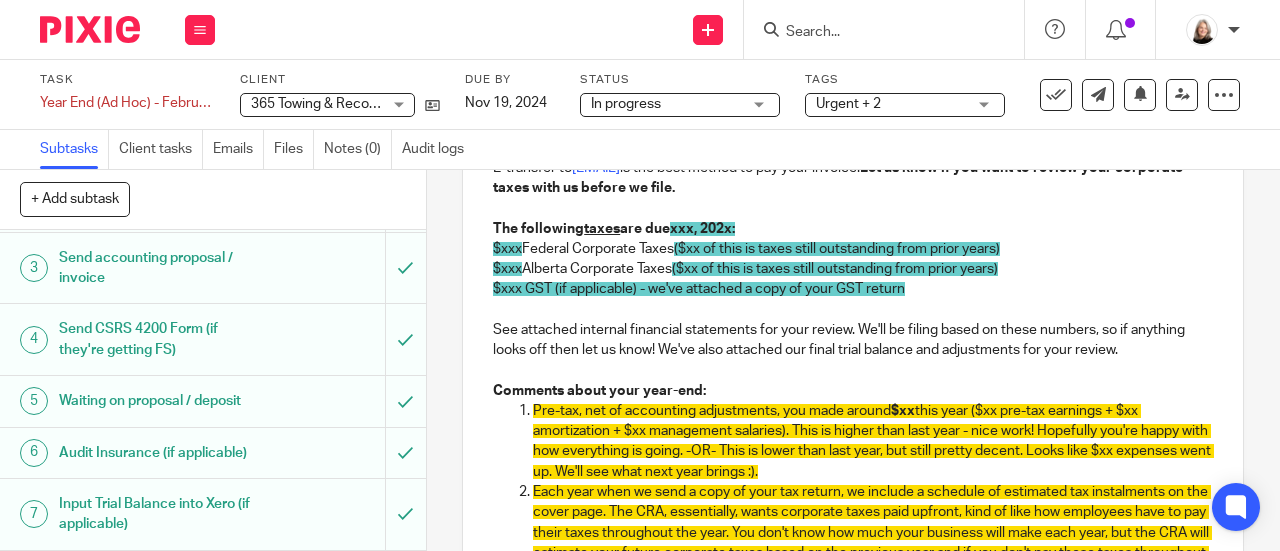 drag, startPoint x: 665, startPoint y: 280, endPoint x: 731, endPoint y: 282, distance: 66.0303 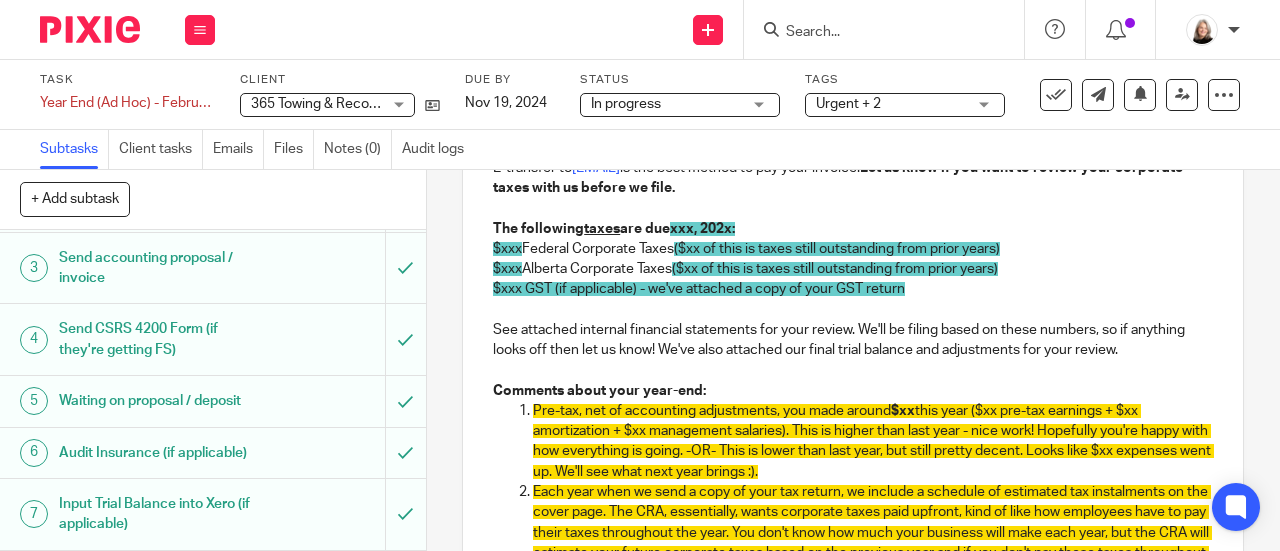 click on "The following taxes are due xxx, 202x:" at bounding box center [853, 229] 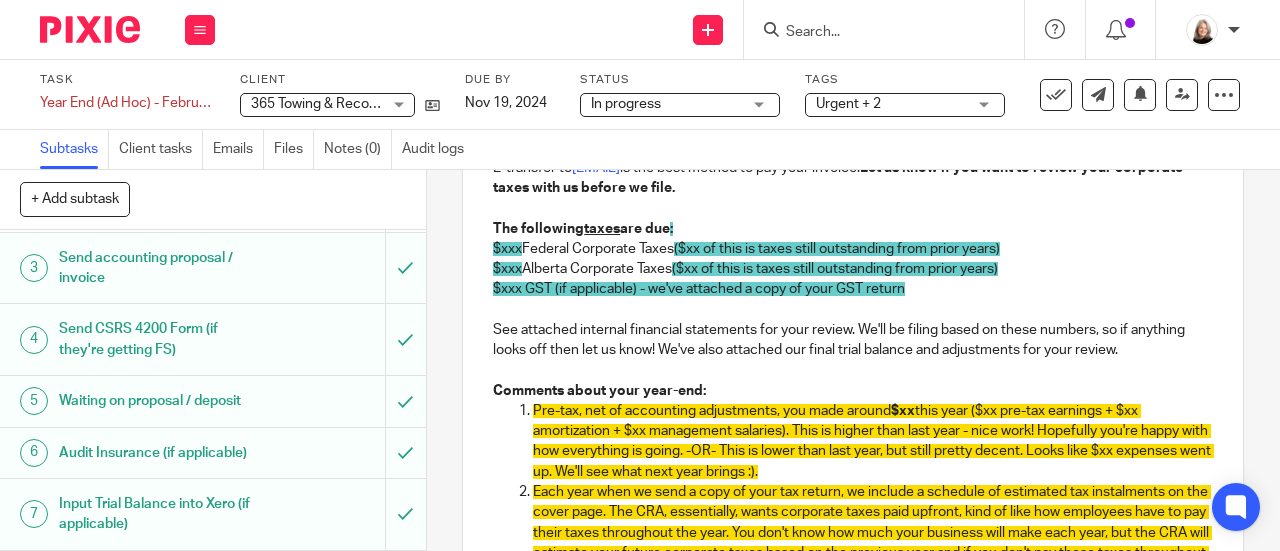 click on "$xxx Federal Corporate Taxes ($xx of this is taxes still outstanding from prior years)" at bounding box center (853, 249) 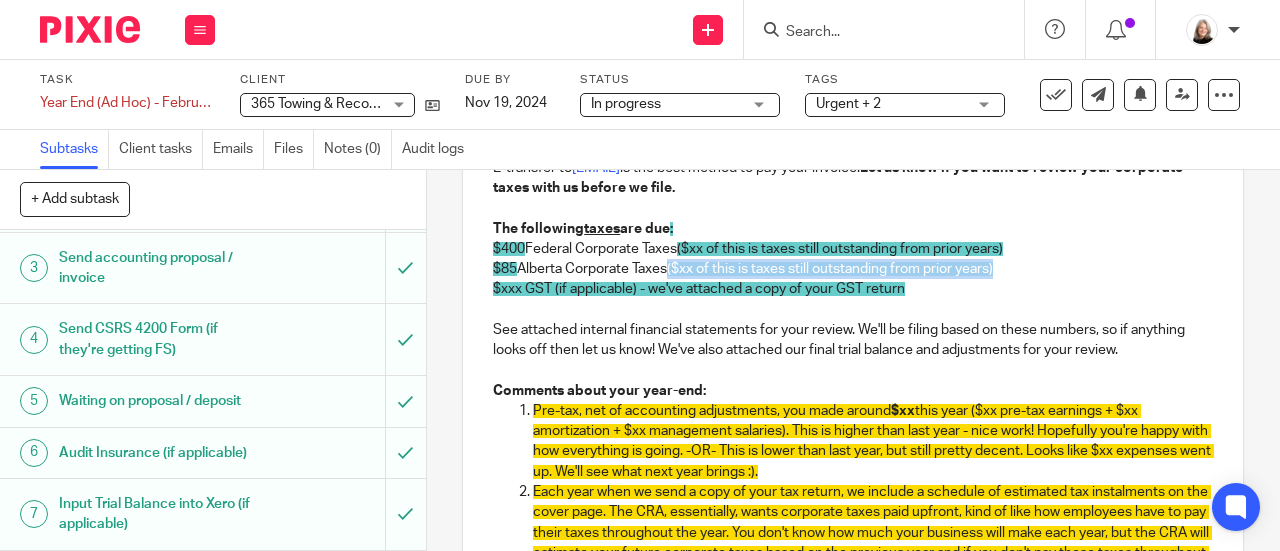 drag, startPoint x: 672, startPoint y: 317, endPoint x: 1014, endPoint y: 317, distance: 342 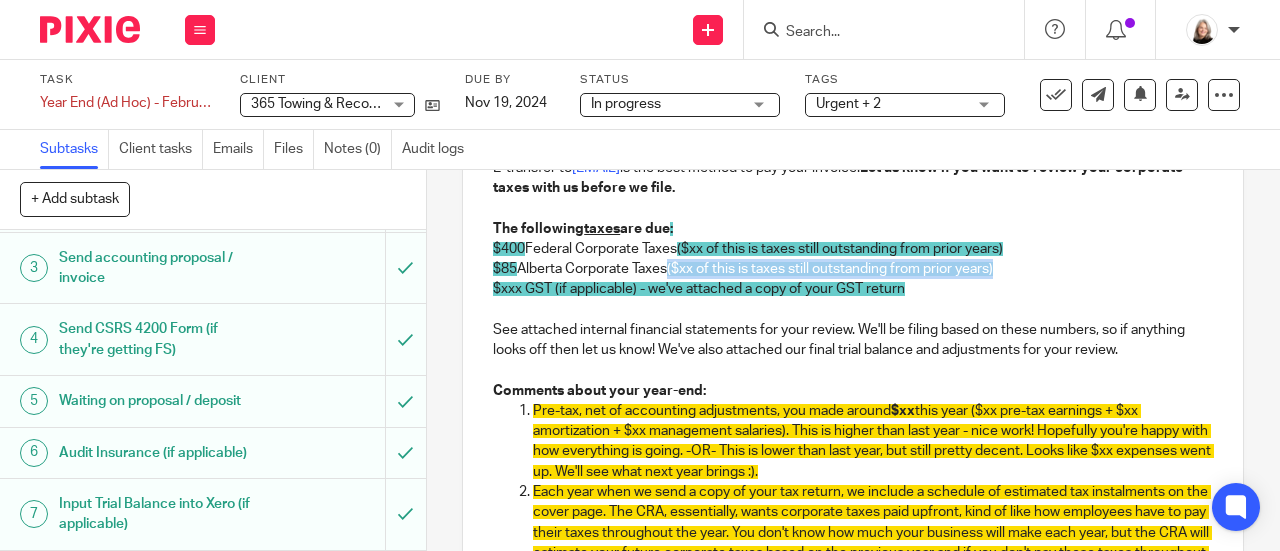 click on "$85 Alberta Corporate Taxes ($xx of this is taxes still outstanding from prior years)" at bounding box center [853, 269] 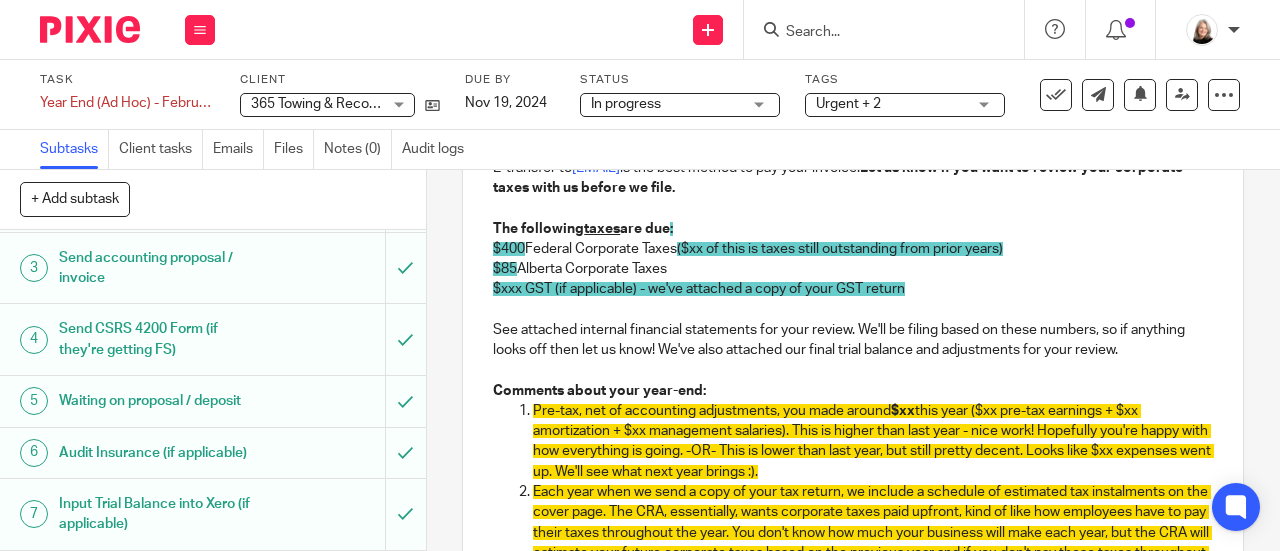 drag, startPoint x: 677, startPoint y: 295, endPoint x: 1016, endPoint y: 301, distance: 339.0531 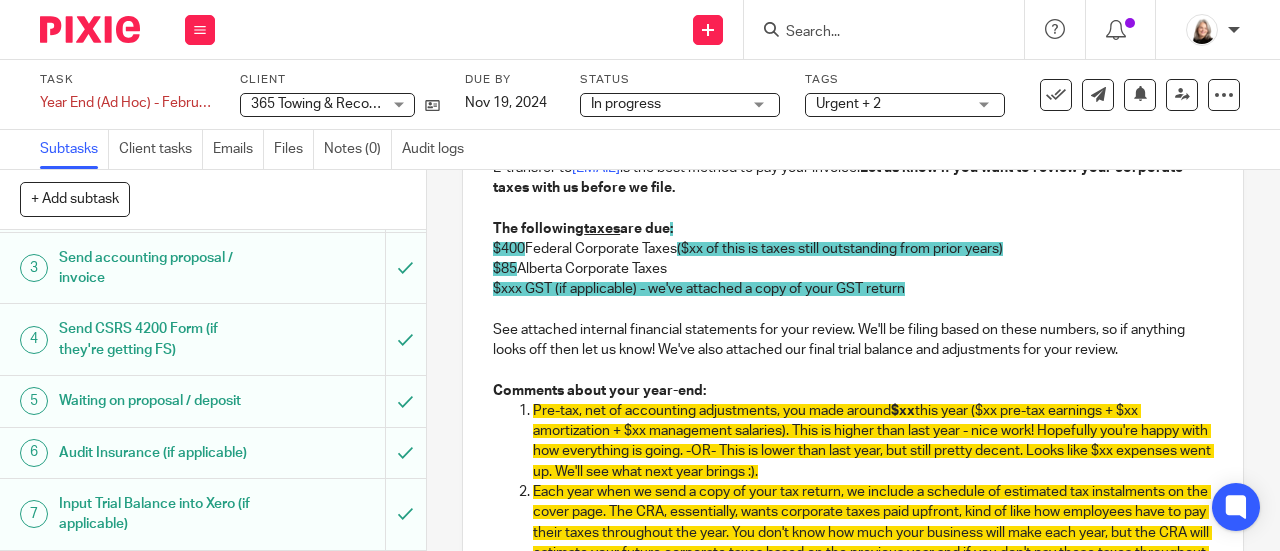 click on "$400 Federal Corporate Taxes ($xx of this is taxes still outstanding from prior years)" at bounding box center [853, 249] 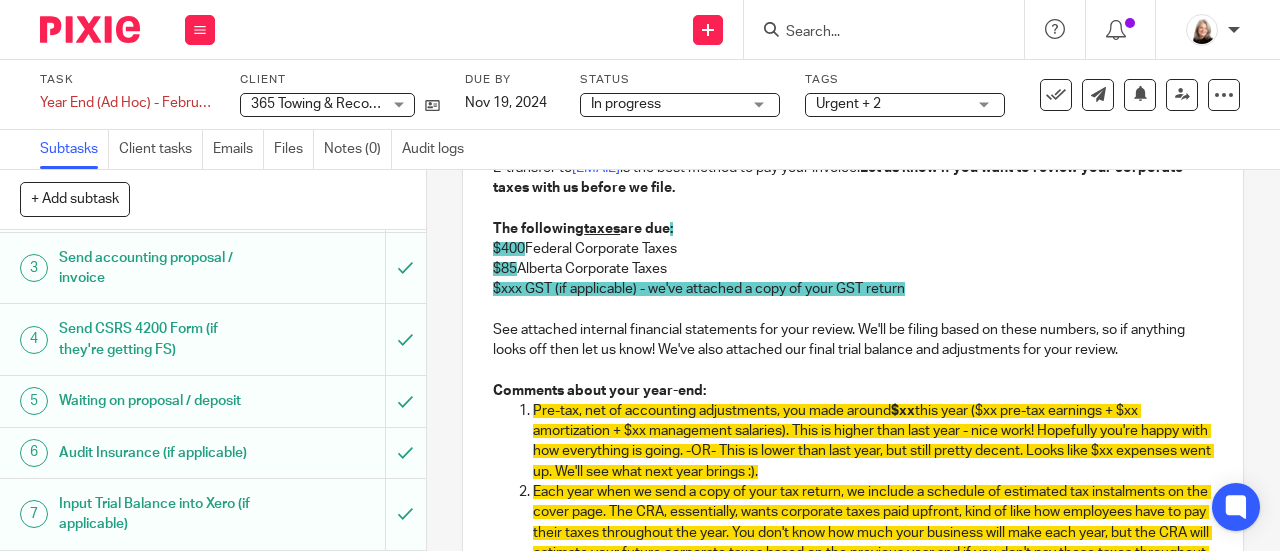 click on "$xxx GST (if applicable) - we've attached a copy of your GST return" at bounding box center (699, 289) 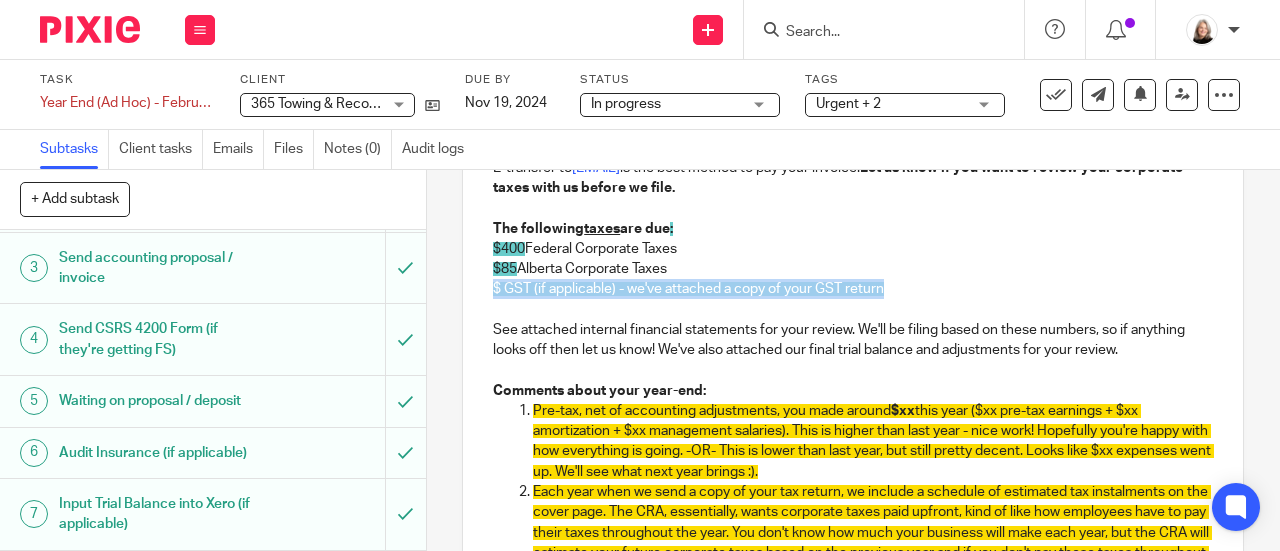 drag, startPoint x: 897, startPoint y: 338, endPoint x: 430, endPoint y: 341, distance: 467.00964 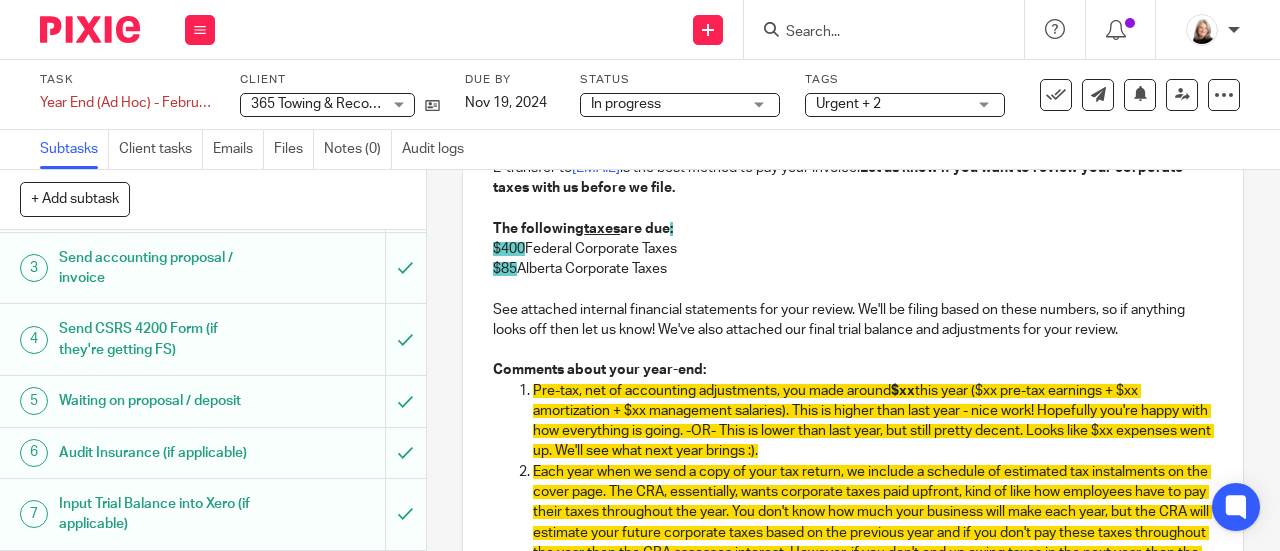 scroll, scrollTop: 400, scrollLeft: 0, axis: vertical 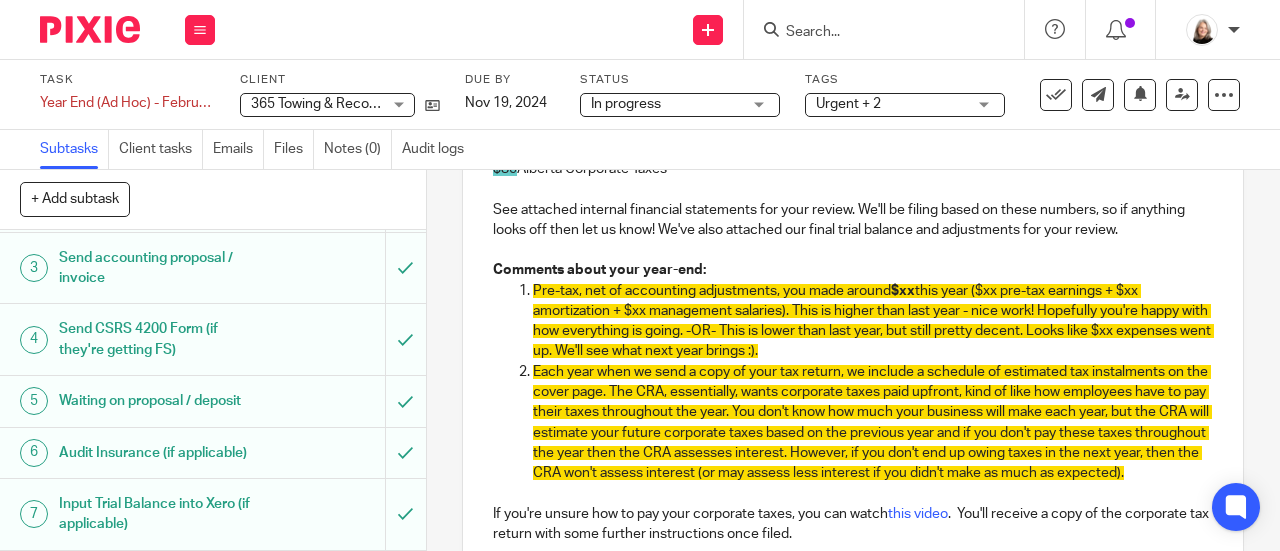 click on "Pre-tax, net of accounting adjustments, you made around [AMOUNT] this year ([AMOUNT] pre-tax earnings + [AMOUNT] amortization + [AMOUNT] management salaries). This is higher than last year - nice work! Hopefully you're happy with how everything is going. -OR- This is lower than last year, but still pretty decent. Looks like [AMOUNT] expenses went up. We'll see what next year brings :)." at bounding box center (873, 321) 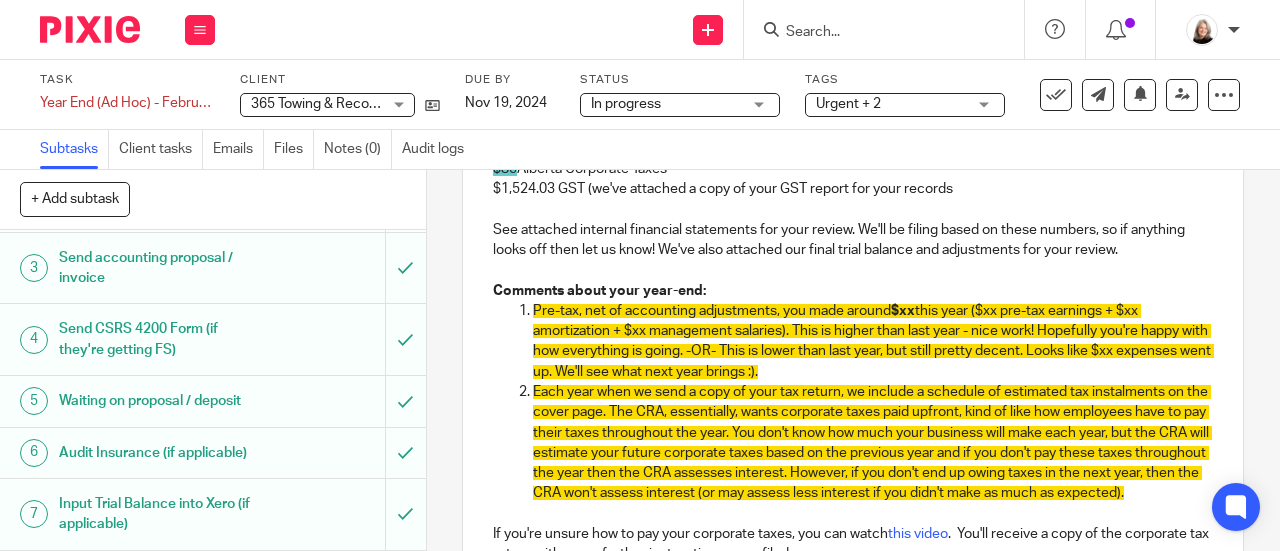 click on "$1,524.03 GST (we've attached a copy of your GST report for your records" at bounding box center [853, 189] 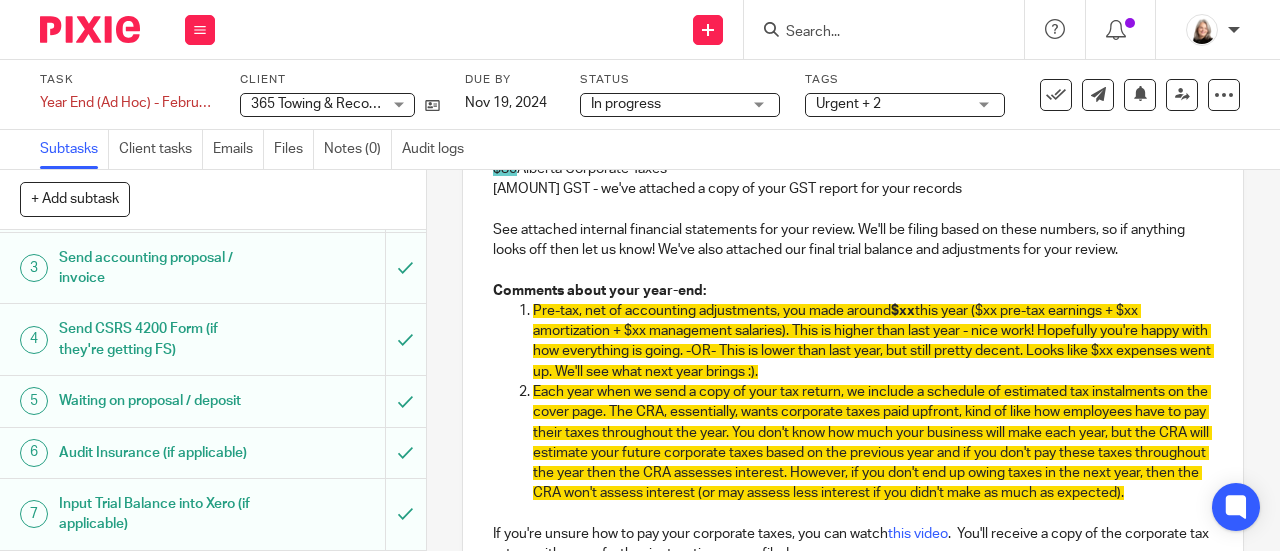 click on "[AMOUNT] GST - we've attached a copy of your GST report for your records" at bounding box center [853, 189] 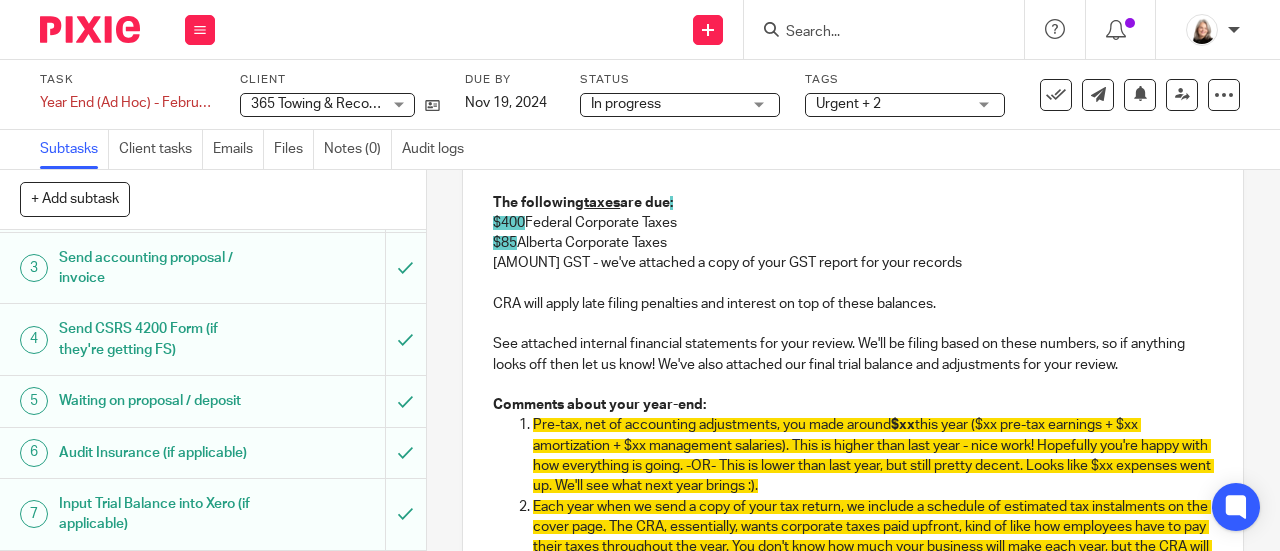 scroll, scrollTop: 300, scrollLeft: 0, axis: vertical 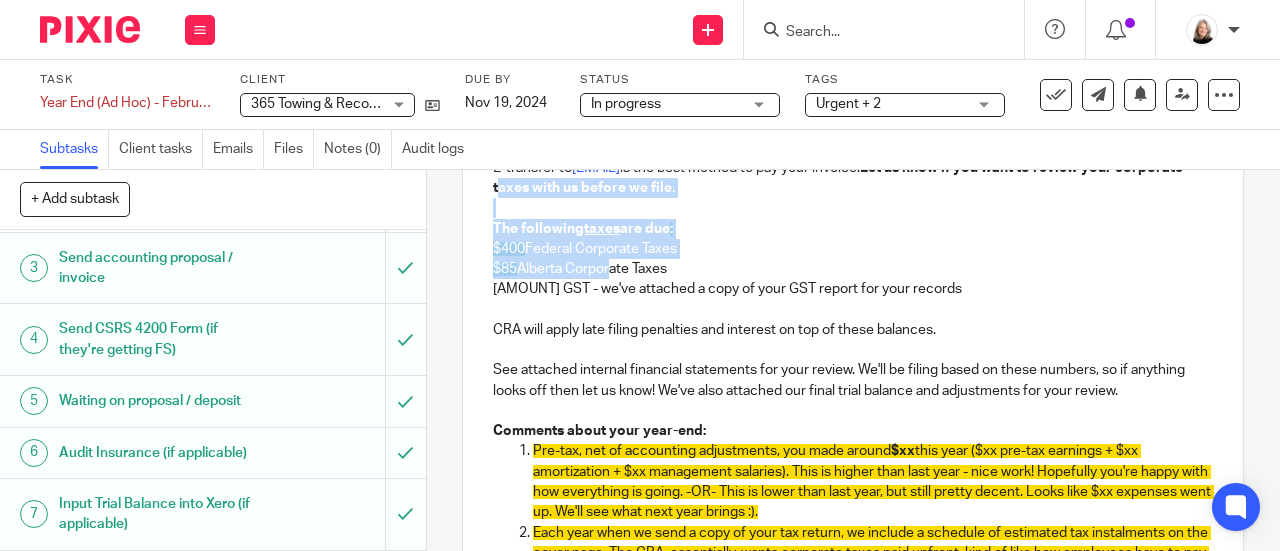 drag, startPoint x: 562, startPoint y: 237, endPoint x: 601, endPoint y: 325, distance: 96.25487 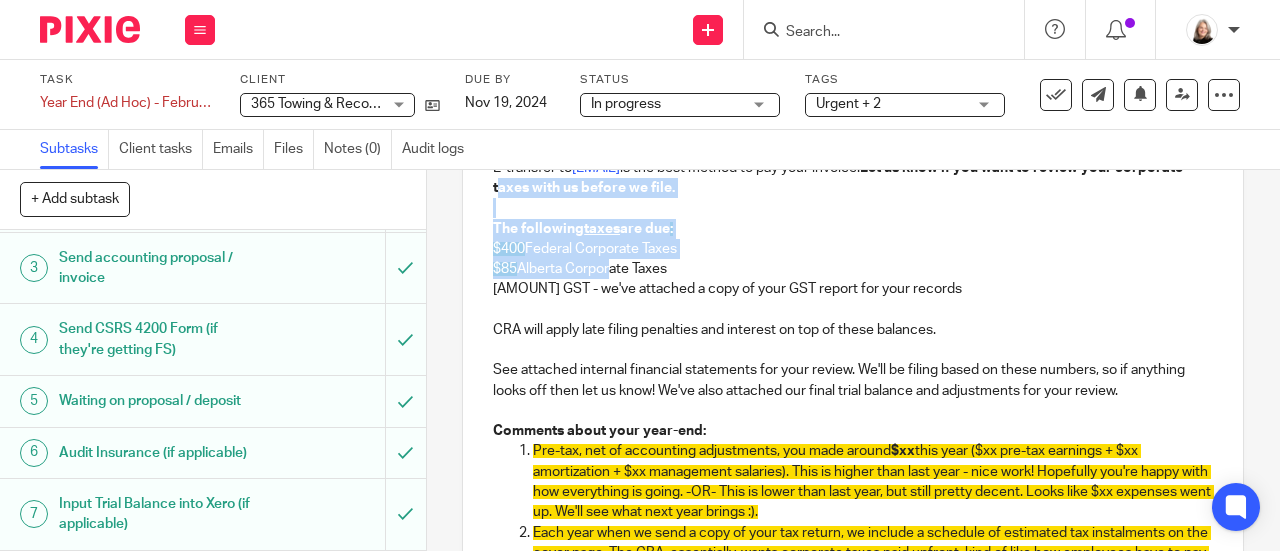 click on "Hey Aaron, We've completed your corporate year end and will send you a signing package shortly.   We'll file your corporate taxes once our invoice ($2,205.00) has been paid and everything has been signed. E-transfer to  info@simplifyaccounting.ca  is the best method to pay your invoice.  Let us know if you want to review your corporate taxes with us before we file. The following  taxes  are due : $400  Federal Corporate Taxes $85  Alberta Corporate Taxes  $1,524.03 GST - we've attached a copy of your GST report for your records CRA will apply late filing penalties and interest on top of these balances. See attached internal financial statements for your review. We'll be filing based on these numbers, so if anything looks off then let us know! We've also attached our final trial balance and adjustments for your review.  Comments about your year-end: Pre-tax, net of accounting adjustments, you made around  $xx If you're unsure how to pay your corporate taxes, you can watch  this video Cheers," at bounding box center (853, 459) 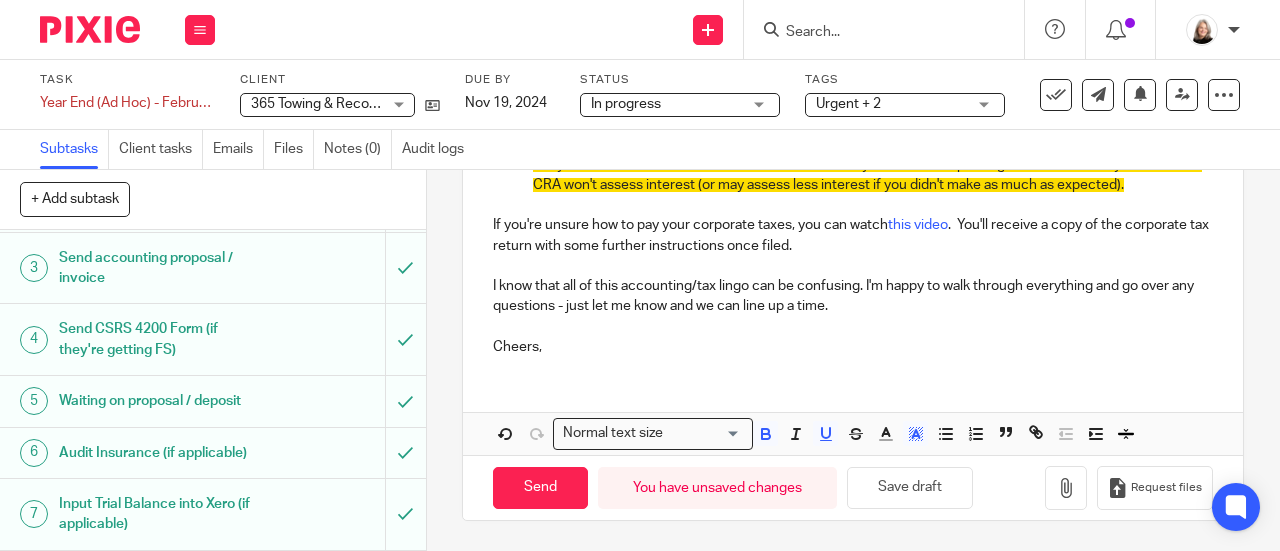 scroll, scrollTop: 814, scrollLeft: 0, axis: vertical 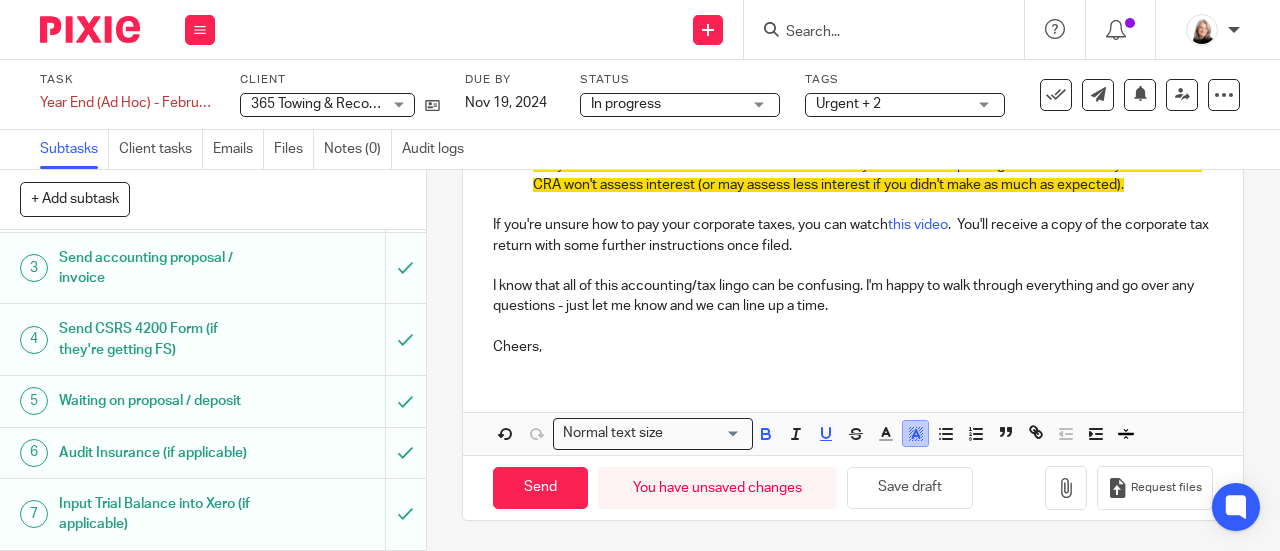 click 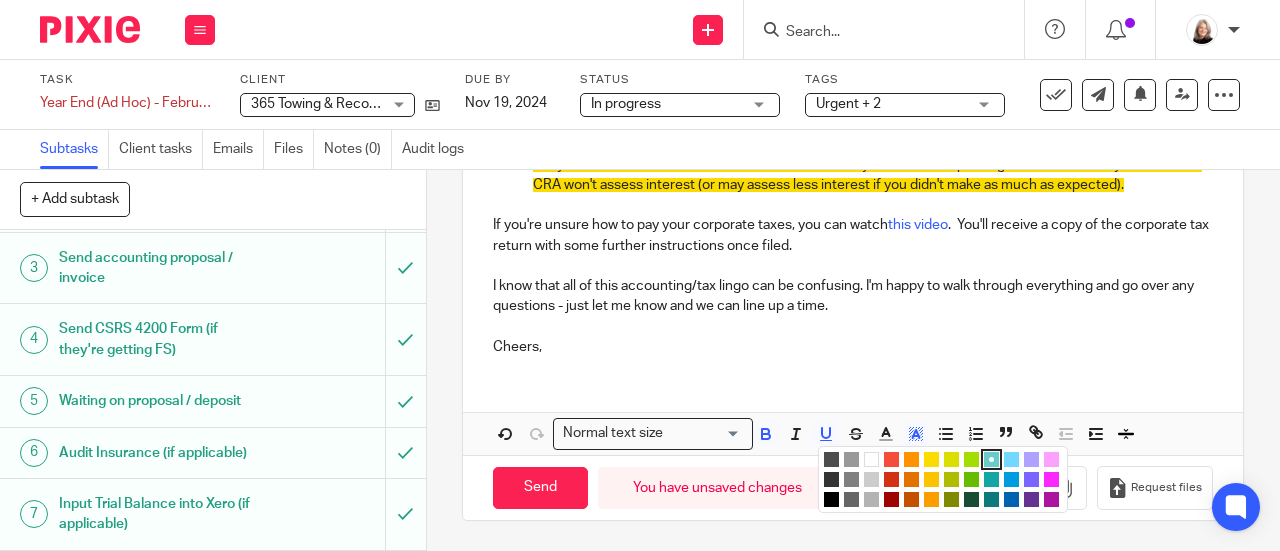 click at bounding box center [871, 459] 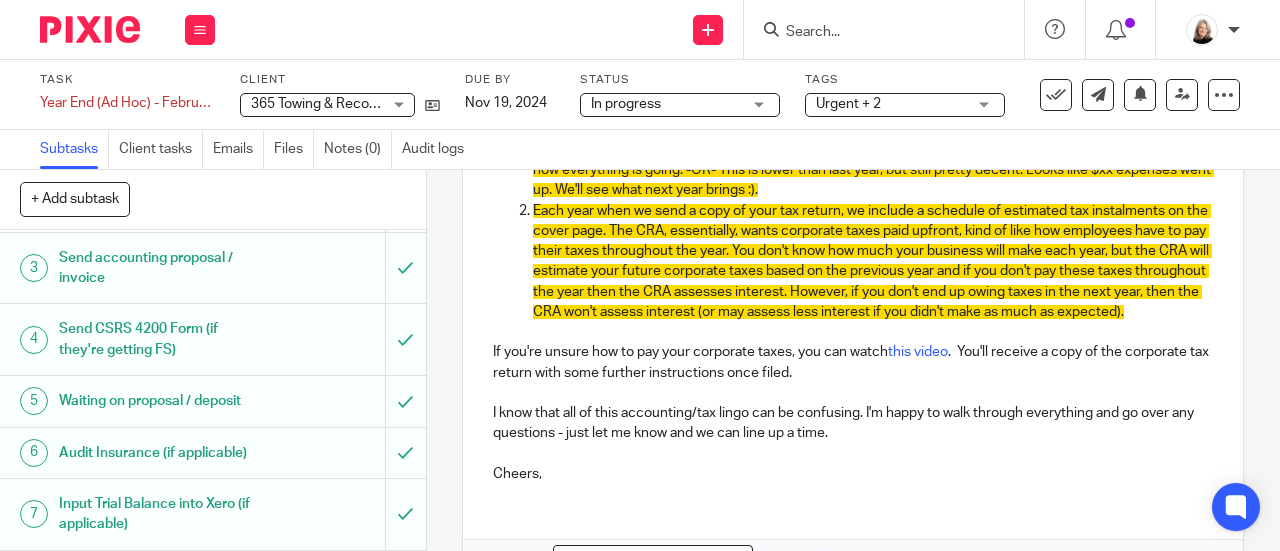 scroll, scrollTop: 614, scrollLeft: 0, axis: vertical 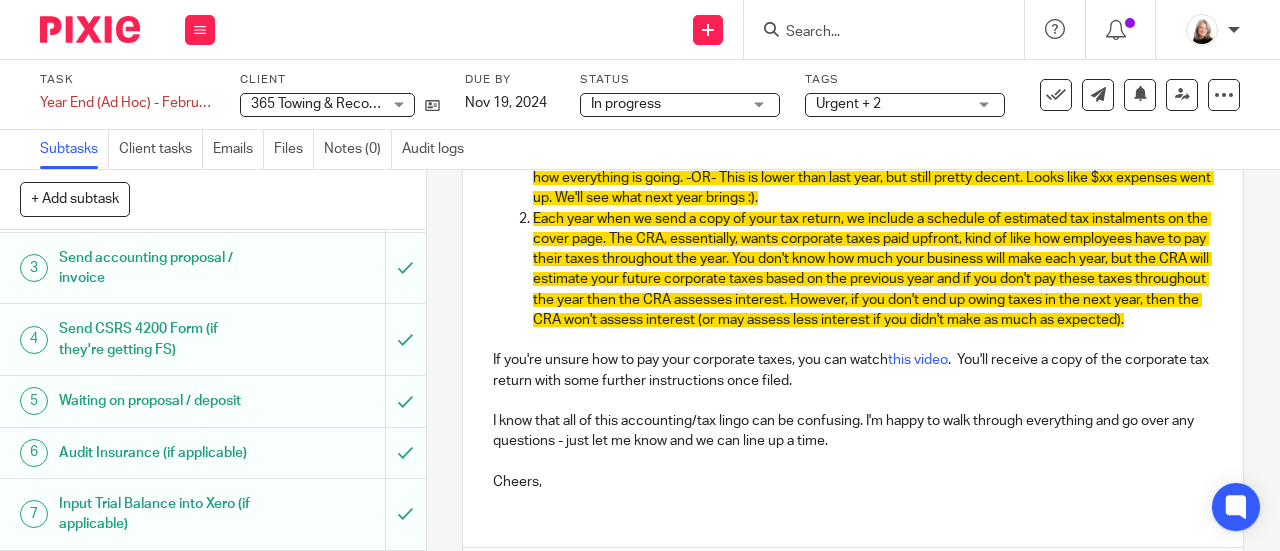 drag, startPoint x: 788, startPoint y: 379, endPoint x: 764, endPoint y: 391, distance: 26.832815 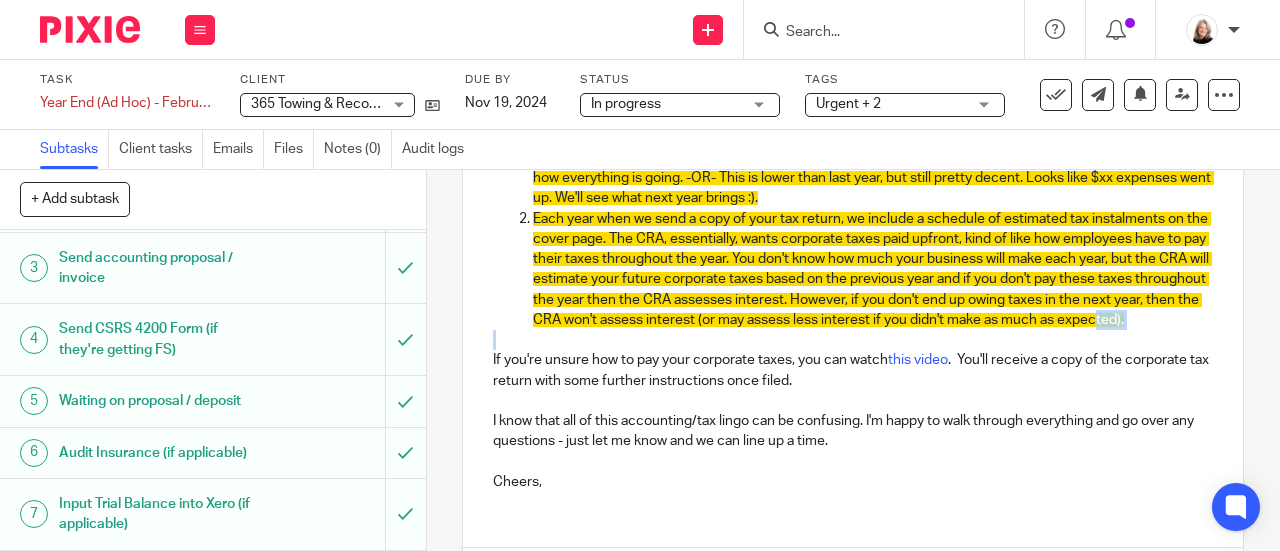 drag, startPoint x: 727, startPoint y: 395, endPoint x: 640, endPoint y: 383, distance: 87.823685 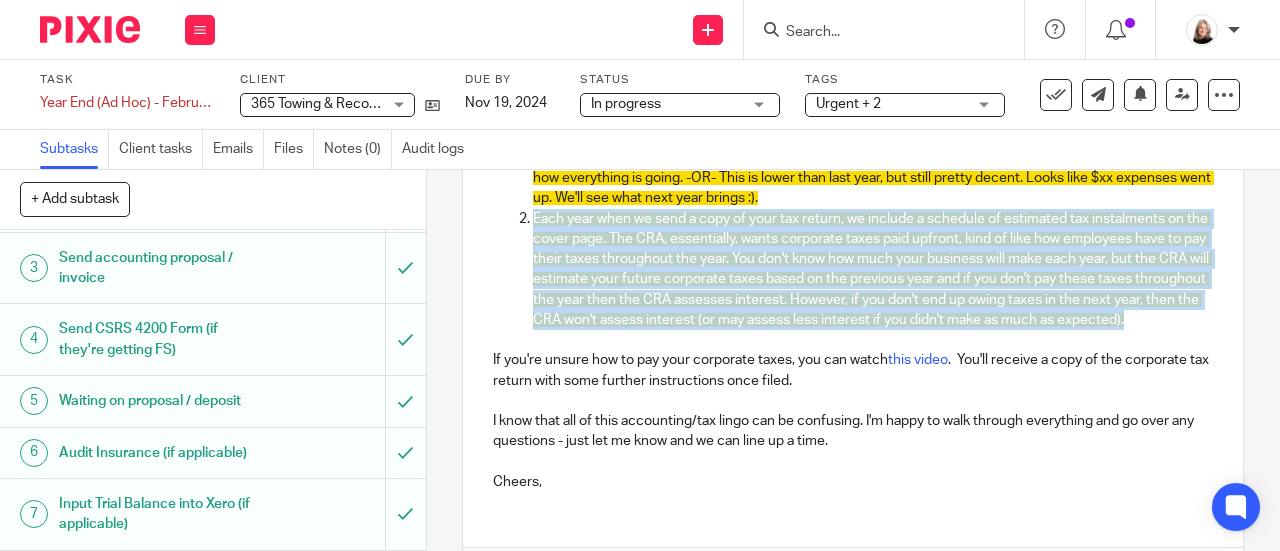 drag, startPoint x: 690, startPoint y: 383, endPoint x: 522, endPoint y: 269, distance: 203.02708 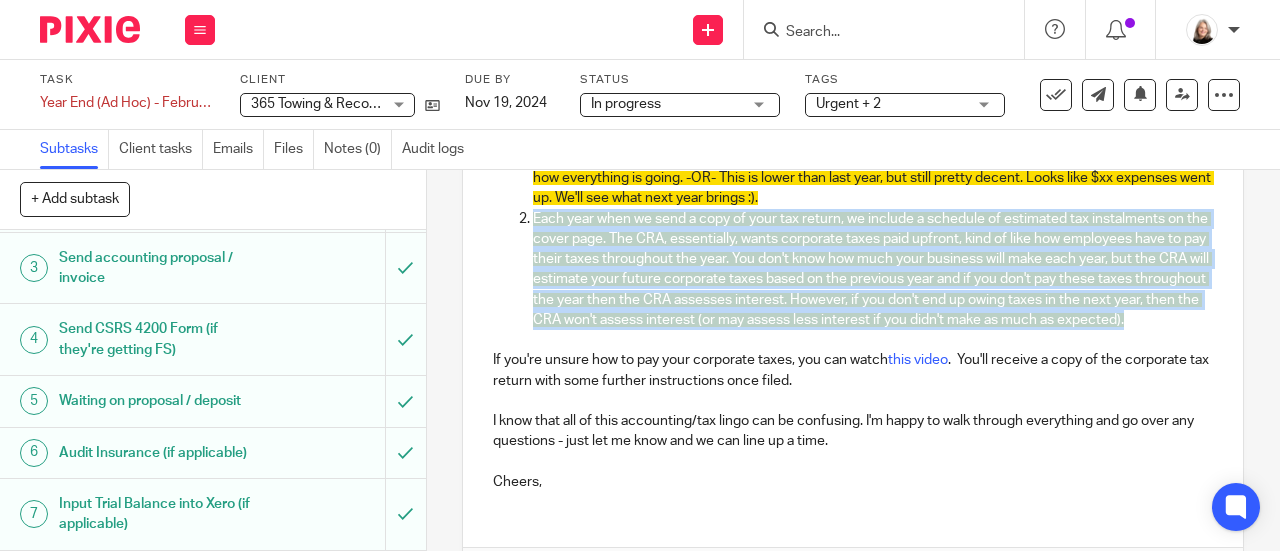 click on "Each year when we send a copy of your tax return, we include a schedule of estimated tax instalments on the cover page. The CRA, essentially, wants corporate taxes paid upfront, kind of like how employees have to pay their taxes throughout the year. You don't know how much your business will make each year, but the CRA will estimate your future corporate taxes based on the previous year and if you don't pay these taxes throughout the year then the CRA assesses interest. However, if you don't end up owing taxes in the next year, then the CRA won't assess interest (or may assess less interest if you didn't make as much as expected)." at bounding box center [873, 270] 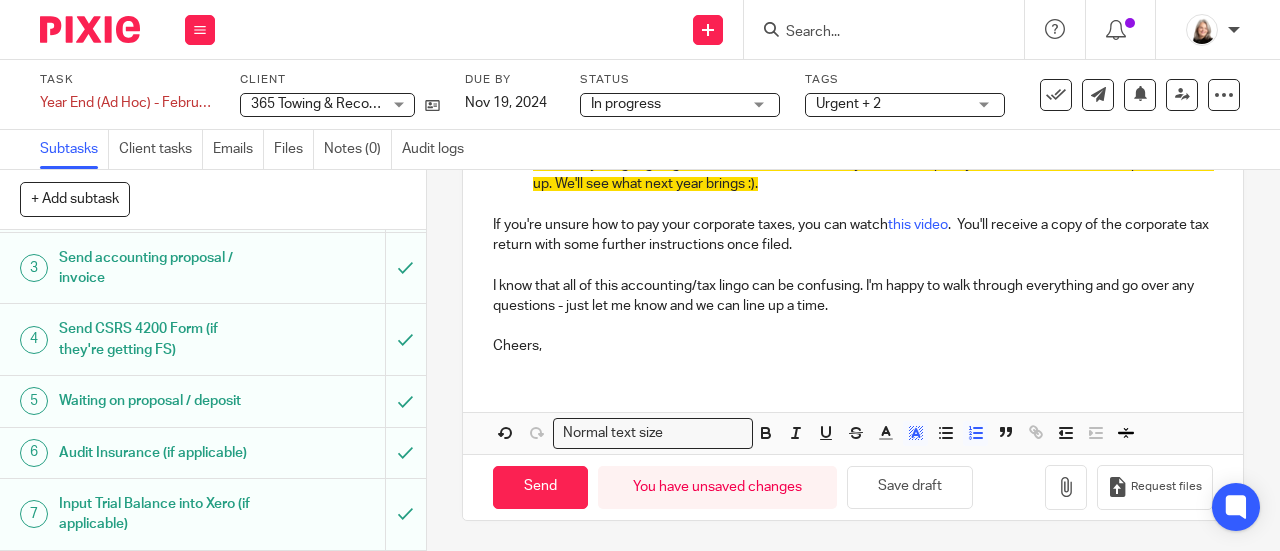 scroll, scrollTop: 672, scrollLeft: 0, axis: vertical 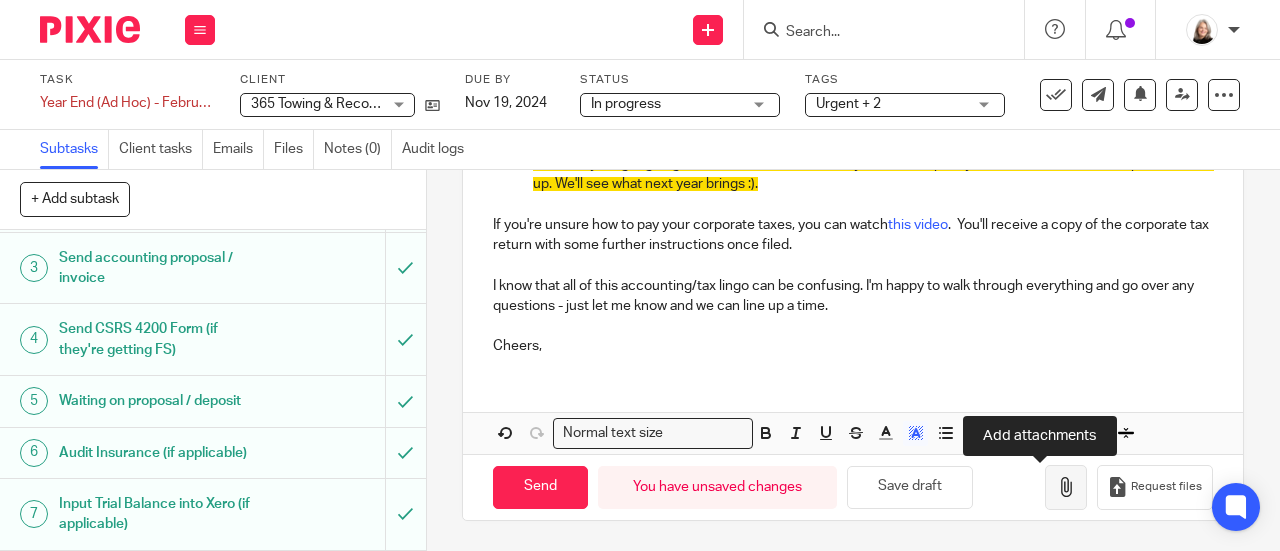 click at bounding box center [1066, 487] 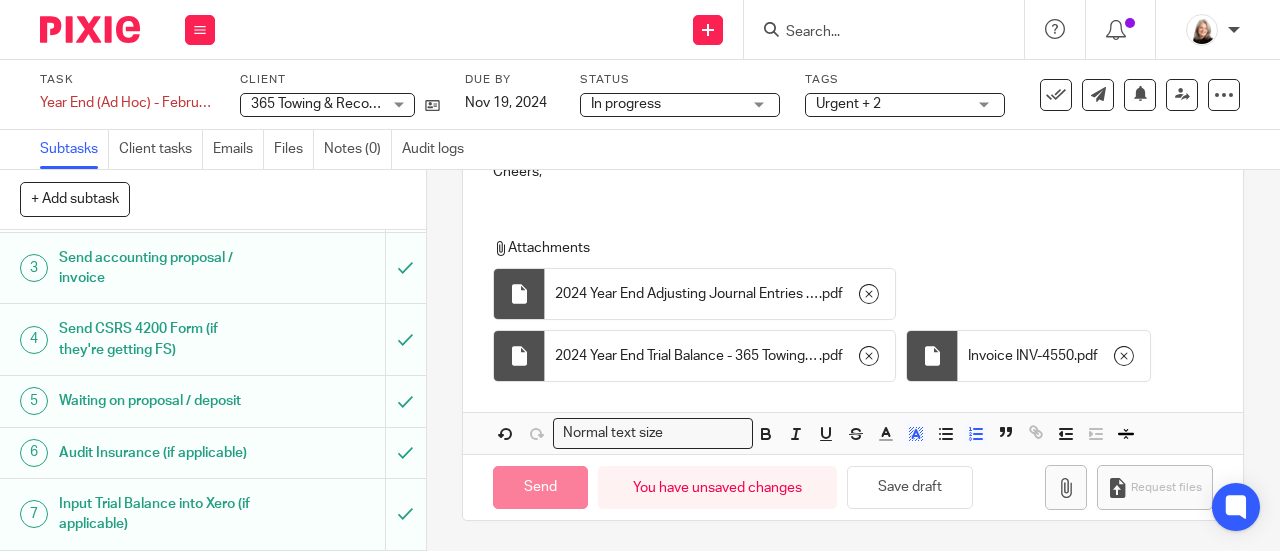 scroll, scrollTop: 846, scrollLeft: 0, axis: vertical 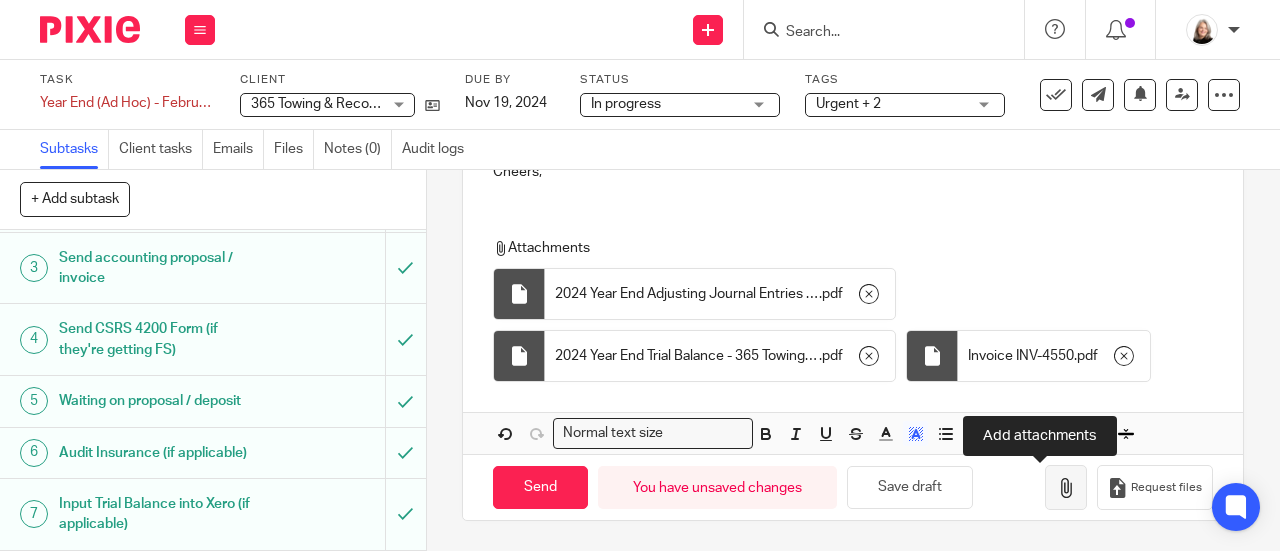 click at bounding box center [1066, 488] 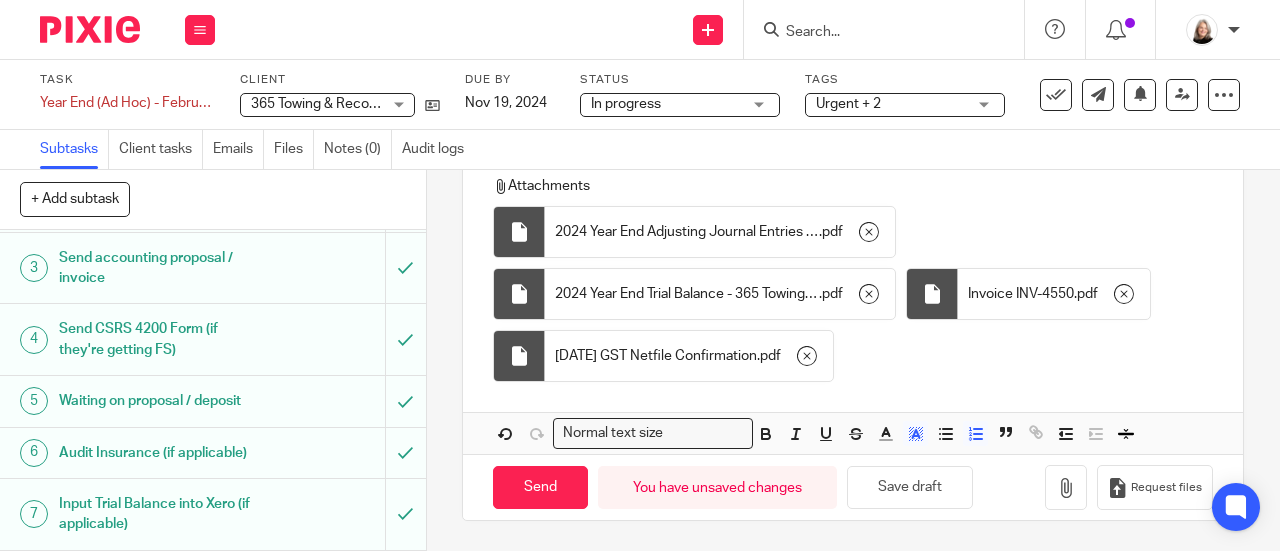 scroll, scrollTop: 907, scrollLeft: 0, axis: vertical 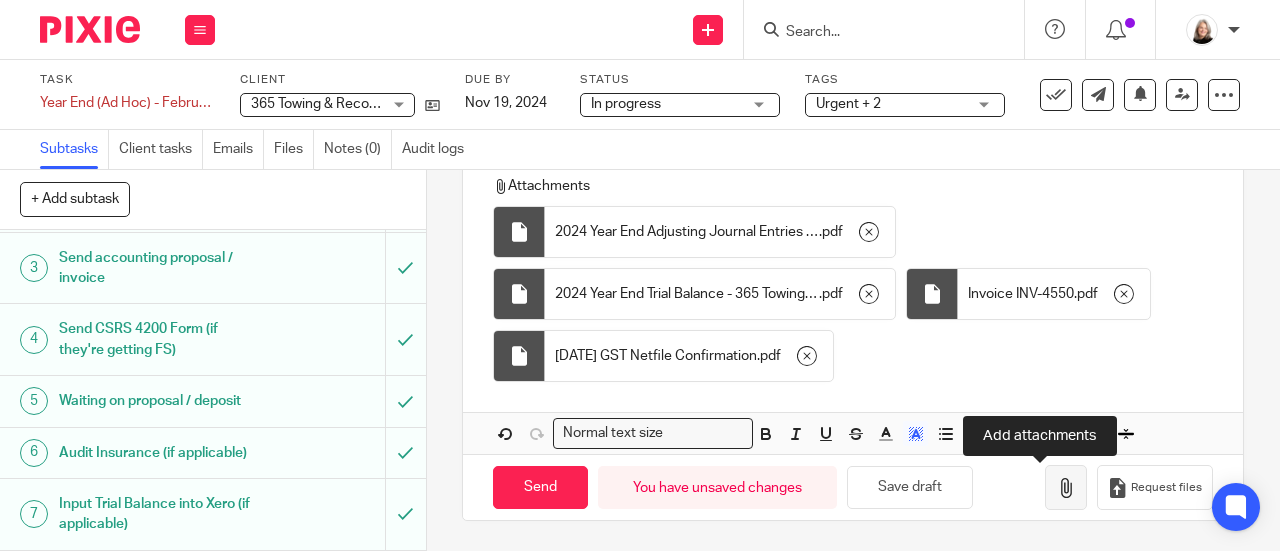 click at bounding box center [1066, 488] 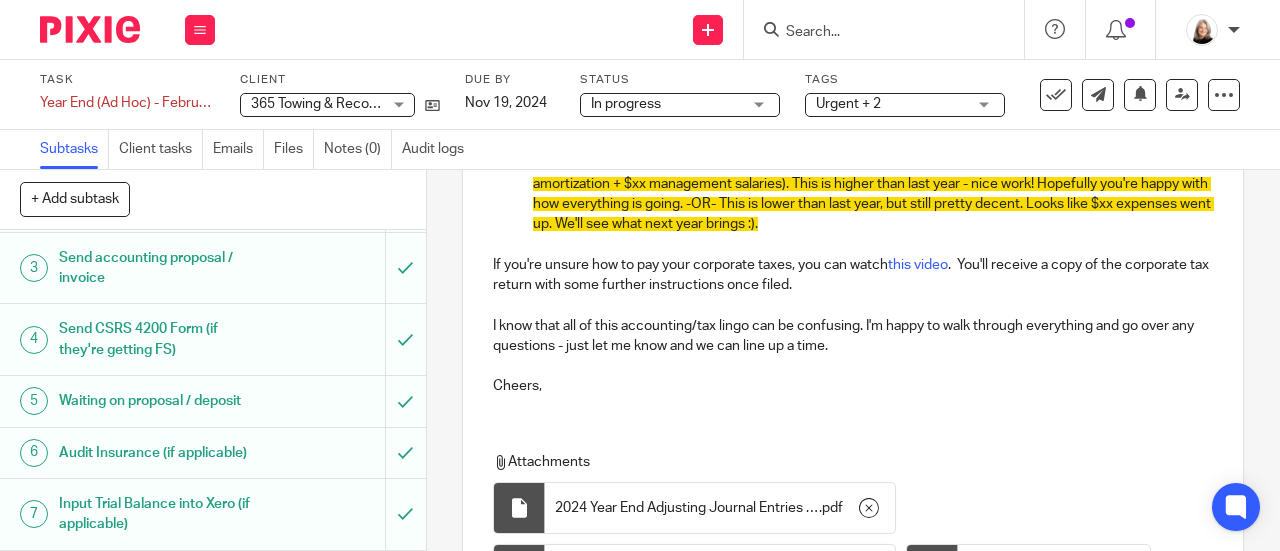 scroll, scrollTop: 507, scrollLeft: 0, axis: vertical 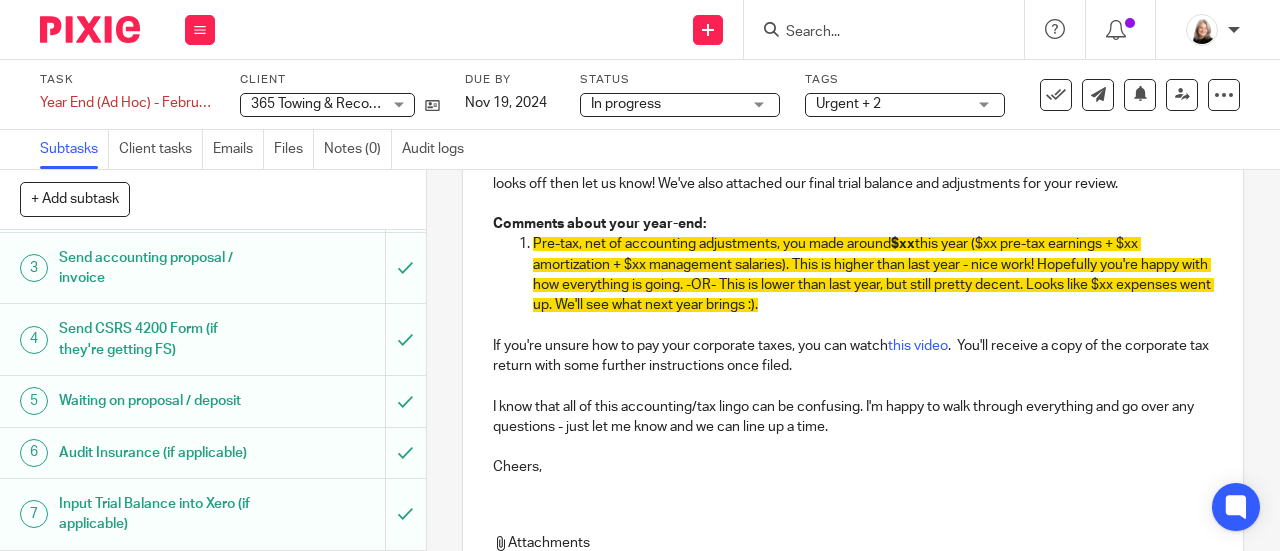 click on "this year ($xx pre-tax earnings + $xx amortization + $xx management salaries). This is higher than last year - nice work! Hopefully you're happy with how everything is going. -OR- This is lower than last year, but still pretty decent. Looks like $xx expenses went up. We'll see what next year brings :)." at bounding box center [873, 274] 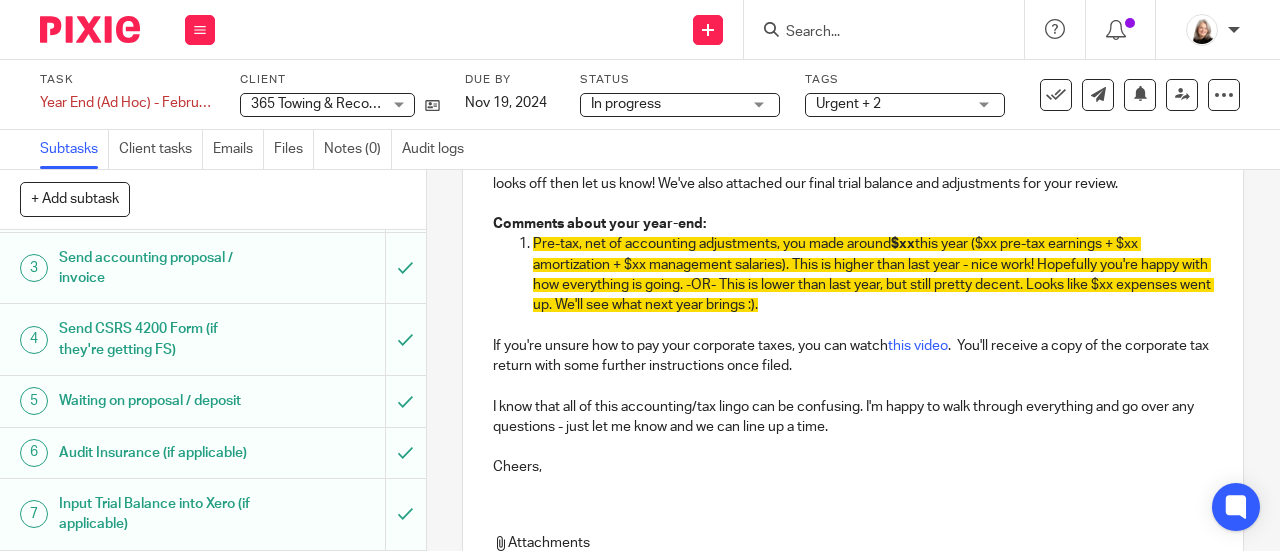 click on "Pre-tax, net of accounting adjustments, you made around  $xx  this year ($xx pre-tax earnings + $xx amortization + $xx management salaries). This is higher than last year - nice work! Hopefully you're happy with how everything is going. -OR- This is lower than last year, but still pretty decent. Looks like $xx expenses went up. We'll see what next year brings :)." at bounding box center [873, 274] 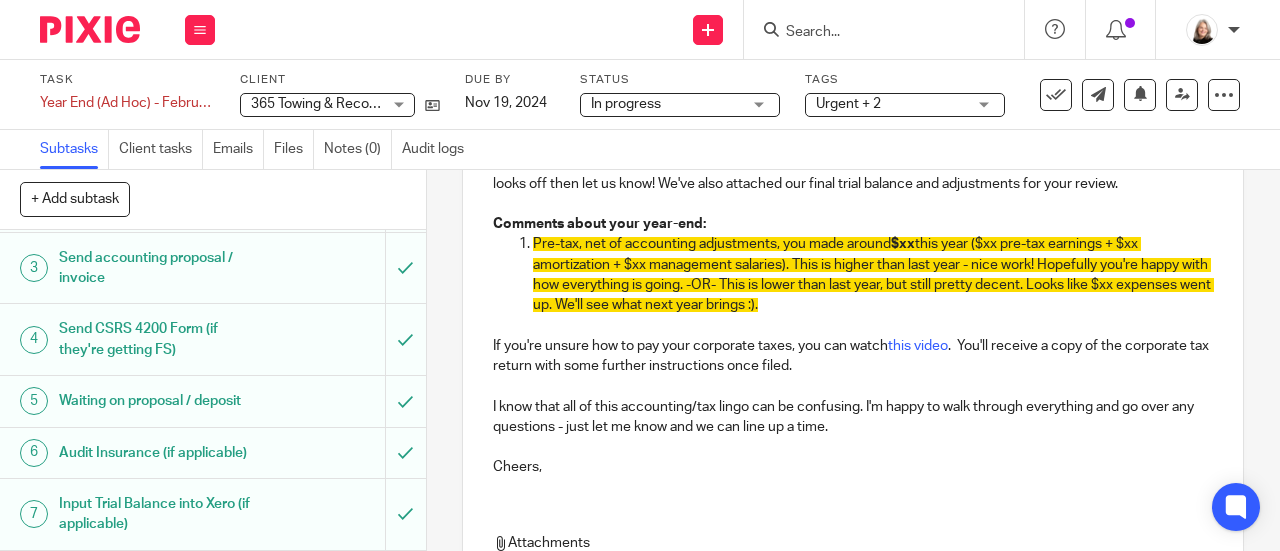drag, startPoint x: 858, startPoint y: 357, endPoint x: 482, endPoint y: 265, distance: 387.0917 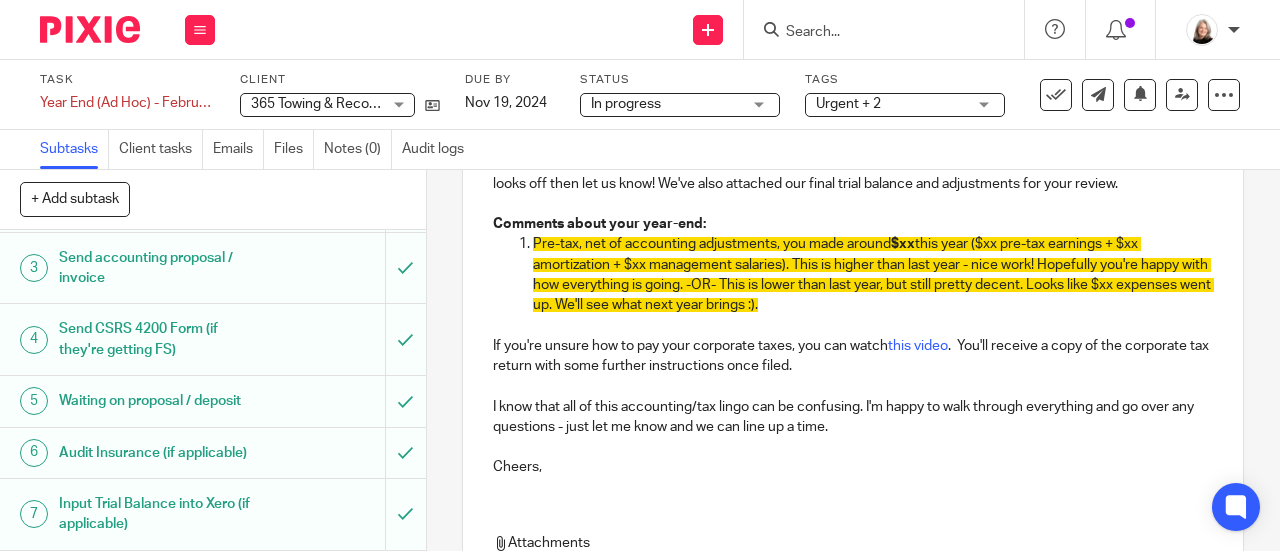 click on "Hey Aaron, We've completed your corporate year end and will send you a signing package shortly.   We'll file your corporate taxes once our invoice ($2,205.00) has been paid and everything has been signed. E-transfer to  info@simplifyaccounting.ca  is the best method to pay your invoice.  Let us know if you want to review your corporate taxes with us before we file. The following  taxes  are due: $400 Federal Corporate Taxes $85 Alberta Corporate Taxes  $1,524.03 GST - we've attached a copy of your GST report for your records CRA will apply late filing penalties and interest on top of these balances. See attached internal financial statements for your review. We'll be filing based on these numbers, so if anything looks off then let us know! We've also attached our final trial balance and adjustments for your review.  Comments about your year-end: Pre-tax, net of accounting adjustments, you made around  $xx If you're unsure how to pay your corporate taxes, you can watch  this video Cheers," at bounding box center (853, 191) 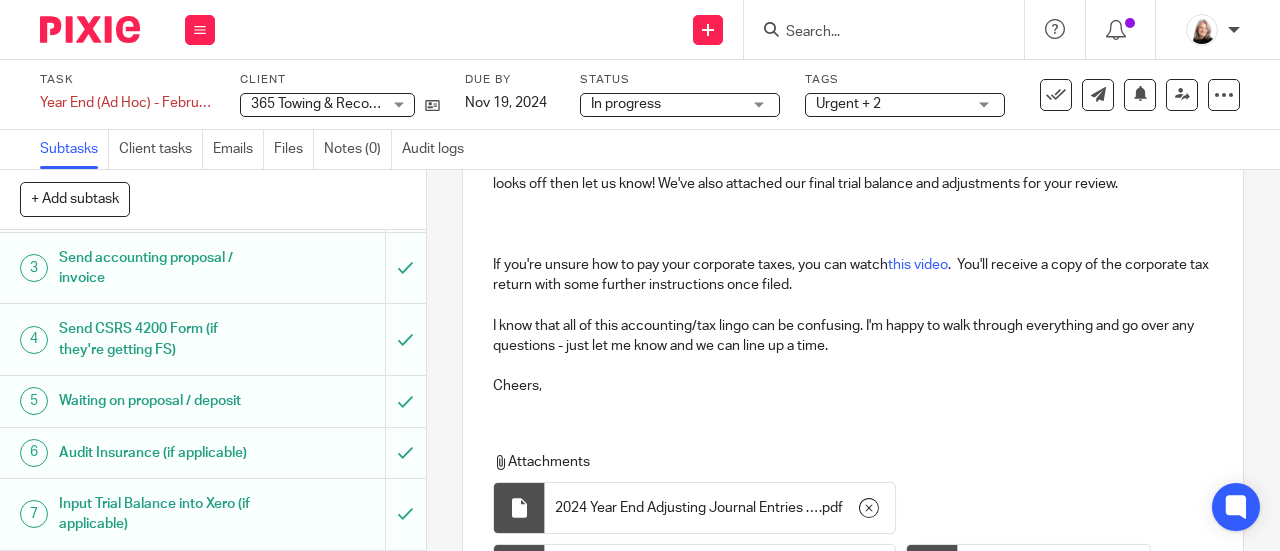 scroll, scrollTop: 332, scrollLeft: 0, axis: vertical 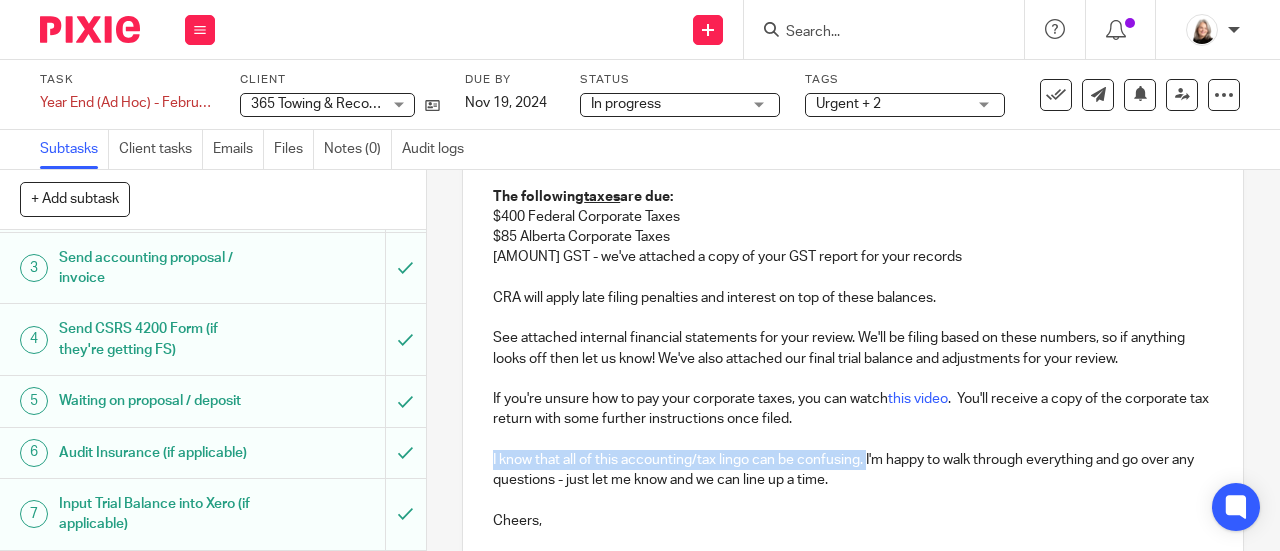 drag, startPoint x: 863, startPoint y: 506, endPoint x: 478, endPoint y: 505, distance: 385.0013 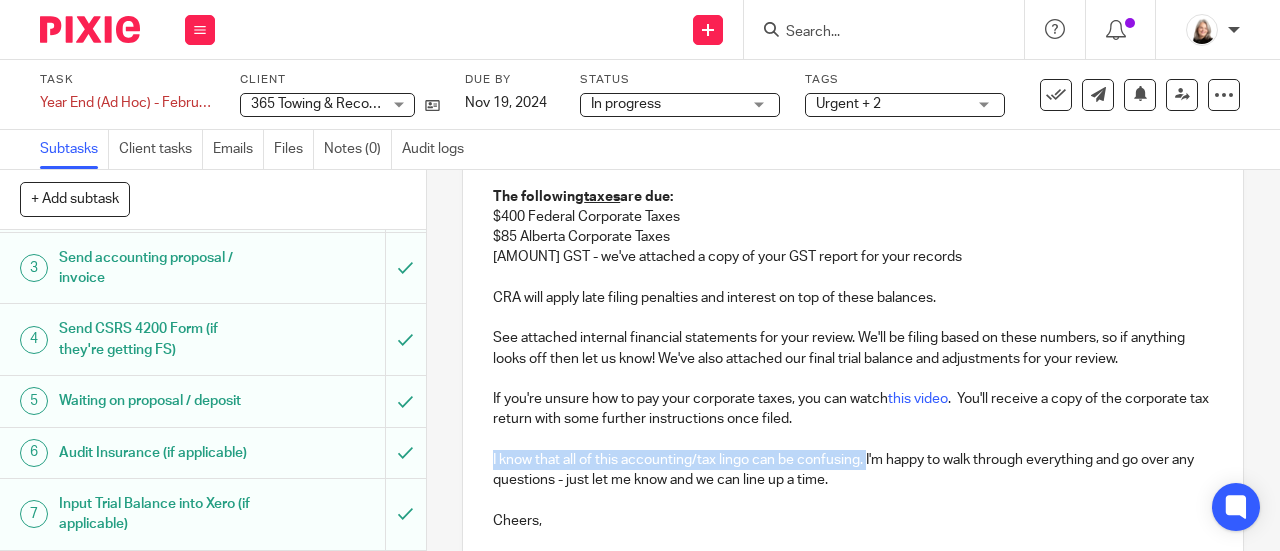 click on "Hey Aaron, We've completed your corporate year end and will send you a signing package shortly.   We'll file your corporate taxes once our invoice ($2,205.00) has been paid and everything has been signed. E-transfer to  info@simplifyaccounting.ca  is the best method to pay your invoice.  Let us know if you want to review your corporate taxes with us before we file. The following  taxes  are due: $400 Federal Corporate Taxes $85 Alberta Corporate Taxes  $1,524.03 GST - we've attached a copy of your GST report for your records CRA will apply late filing penalties and interest on top of these balances. See attached internal financial statements for your review. We'll be filing based on these numbers, so if anything looks off then let us know! We've also attached our final trial balance and adjustments for your review.  If you're unsure how to pay your corporate taxes, you can watch  this video .  You'll receive a copy of the corporate tax return with some further instructions once filed.   Cheers," at bounding box center [853, 305] 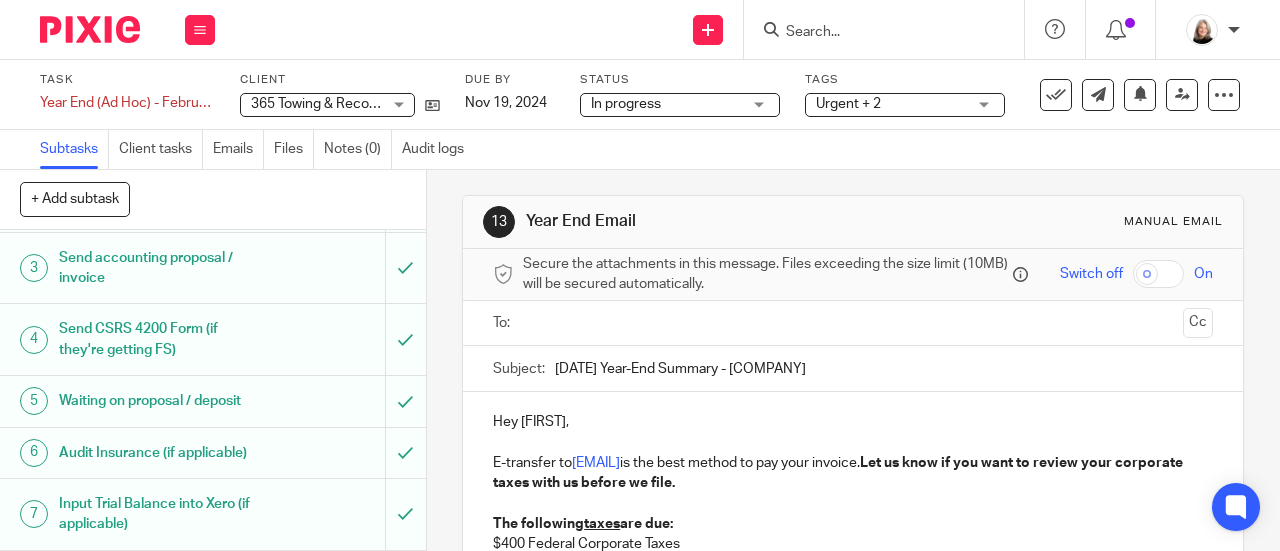 scroll, scrollTop: 0, scrollLeft: 0, axis: both 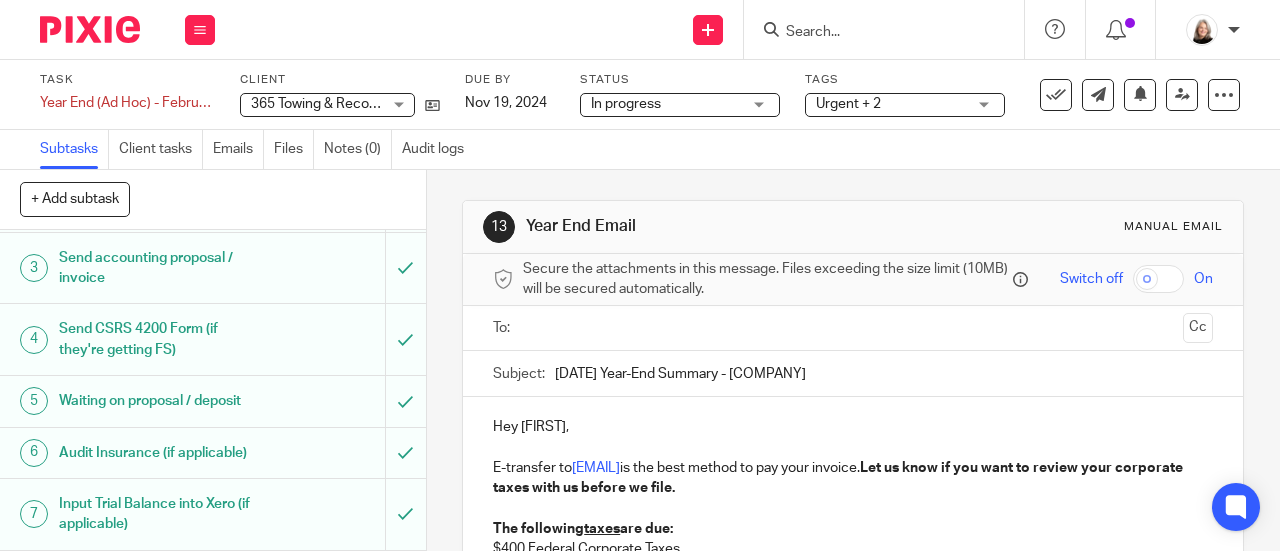 click at bounding box center (852, 328) 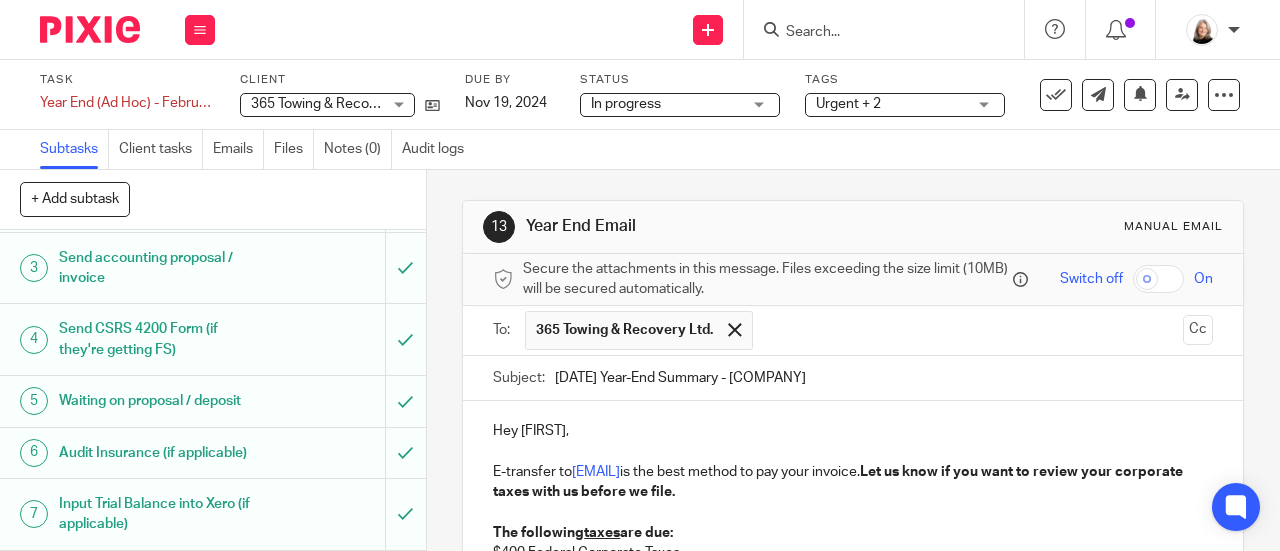 click at bounding box center (969, 330) 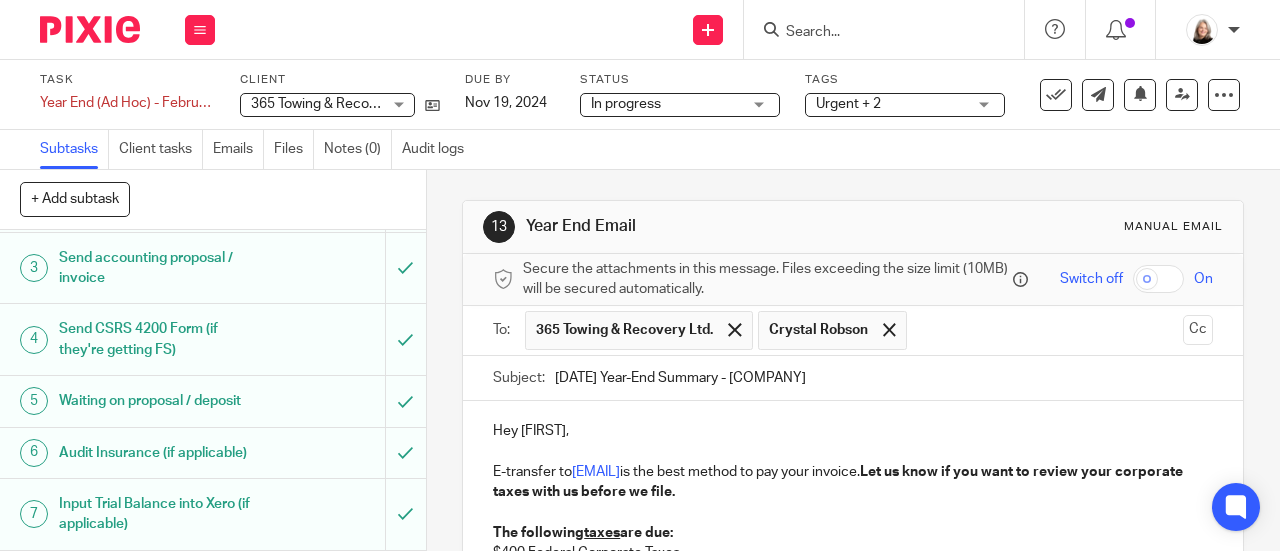 click at bounding box center [1046, 330] 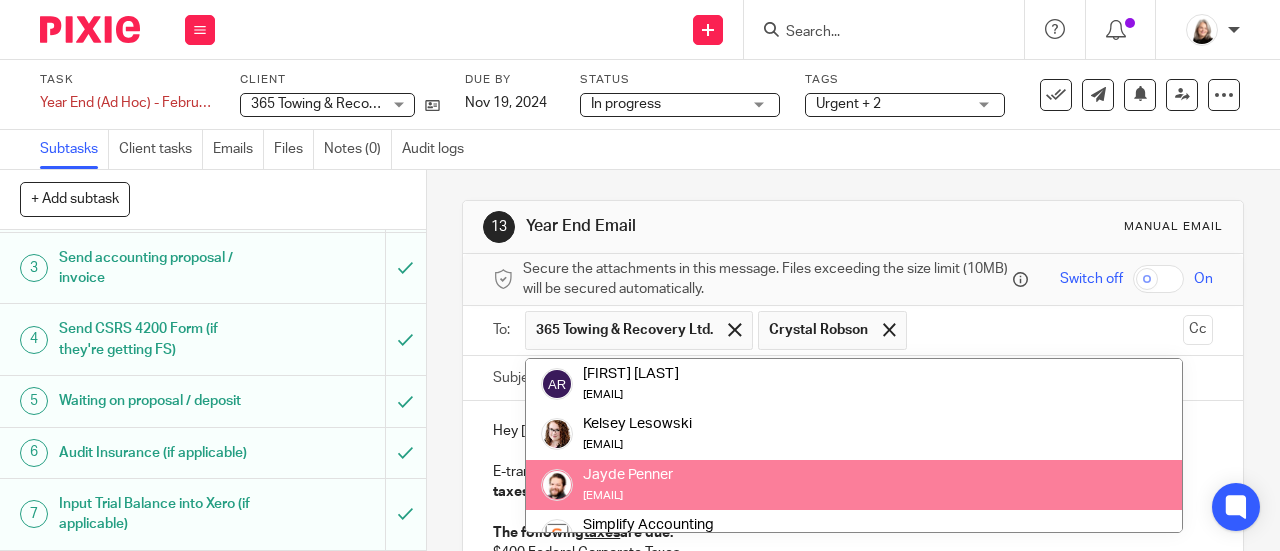 scroll, scrollTop: 100, scrollLeft: 0, axis: vertical 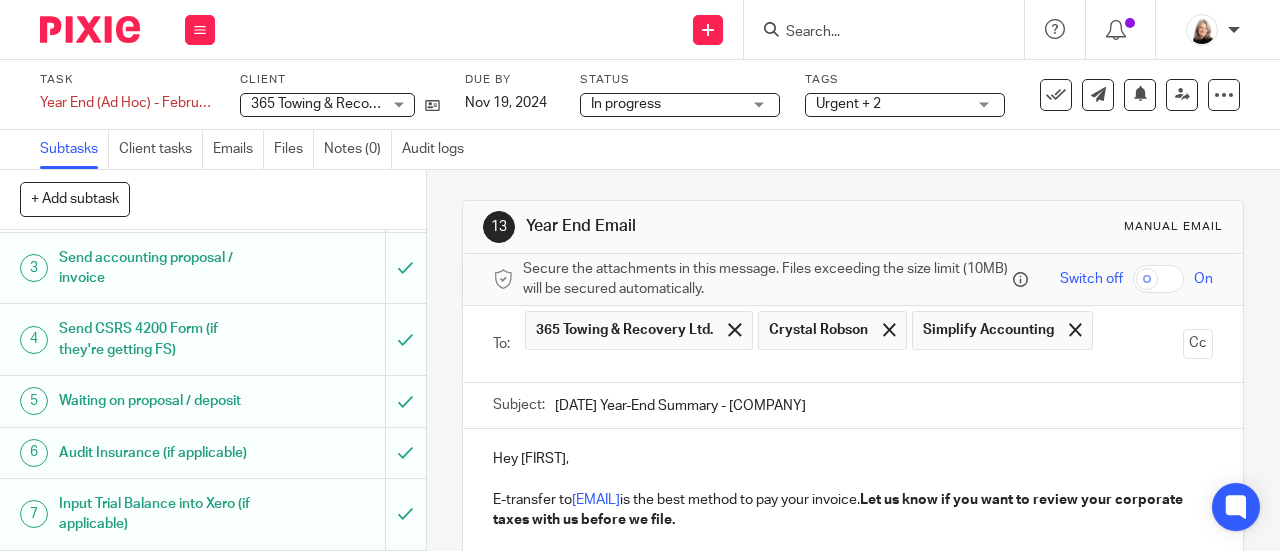 click at bounding box center (852, 366) 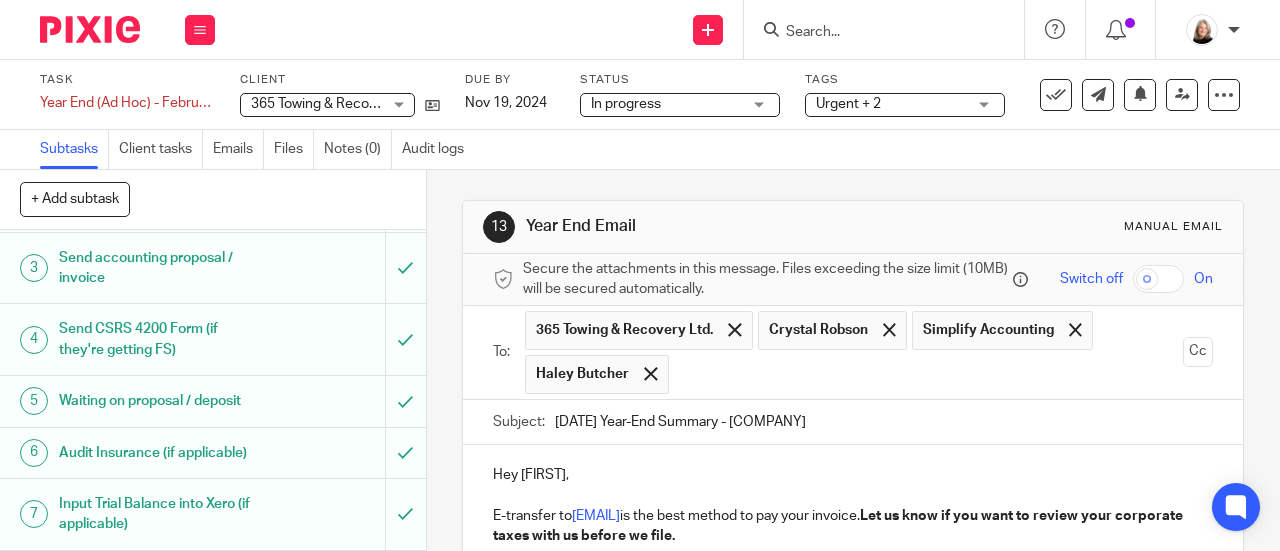 click at bounding box center (927, 374) 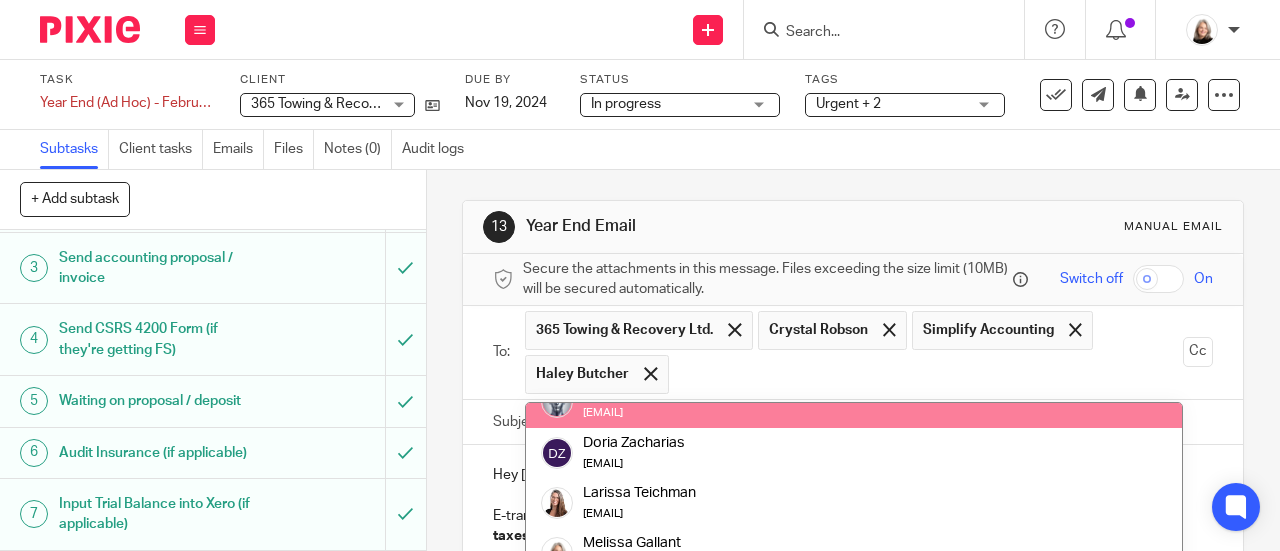 scroll, scrollTop: 278, scrollLeft: 0, axis: vertical 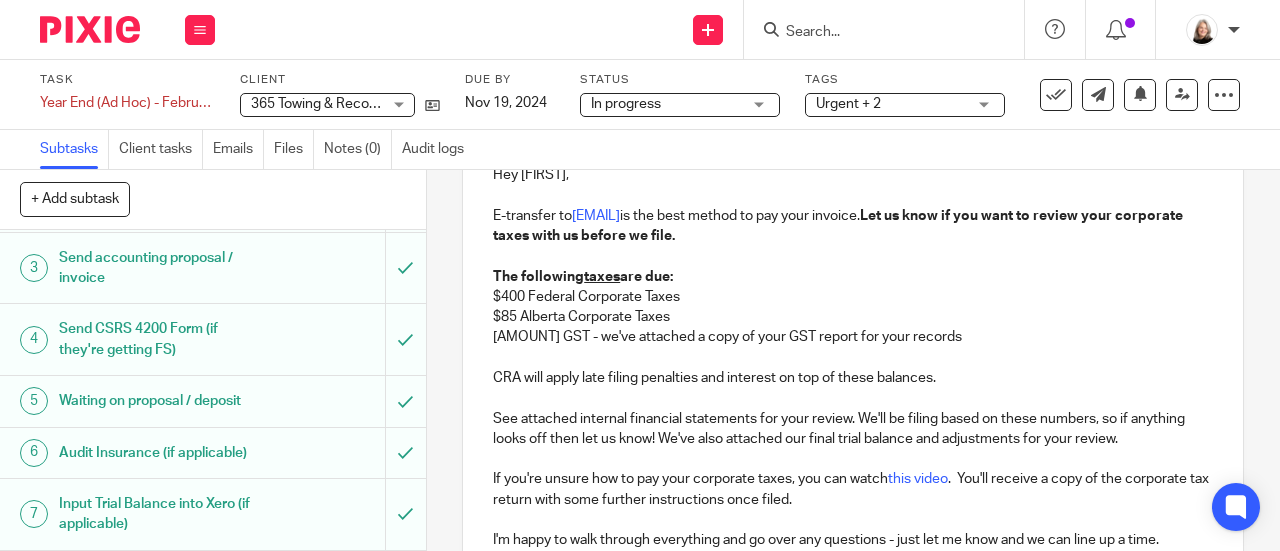 click at bounding box center (853, 358) 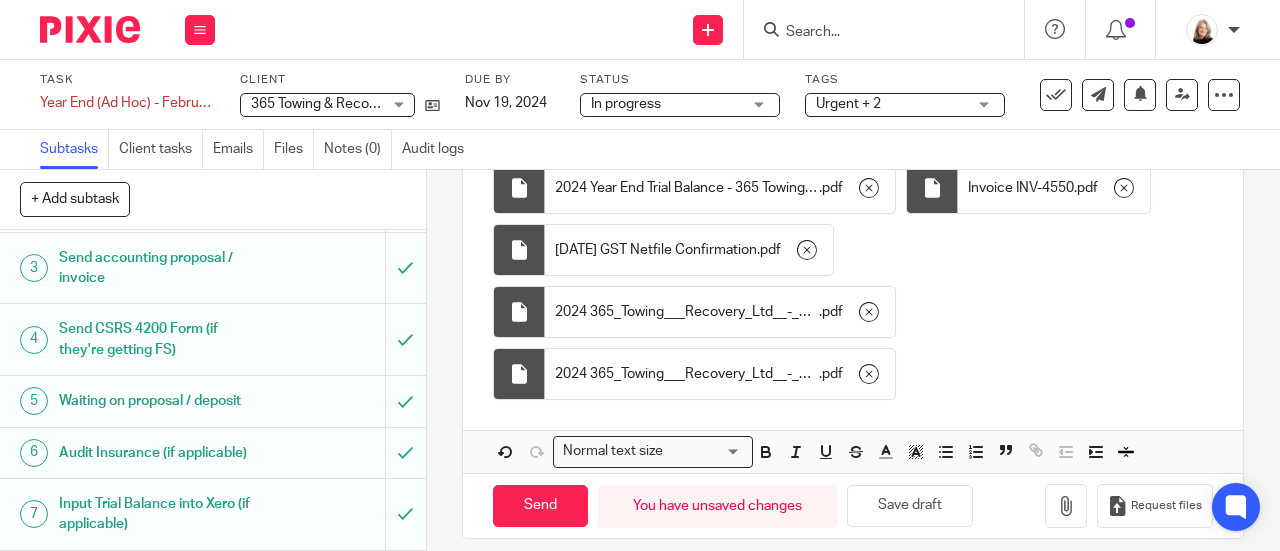 scroll, scrollTop: 937, scrollLeft: 0, axis: vertical 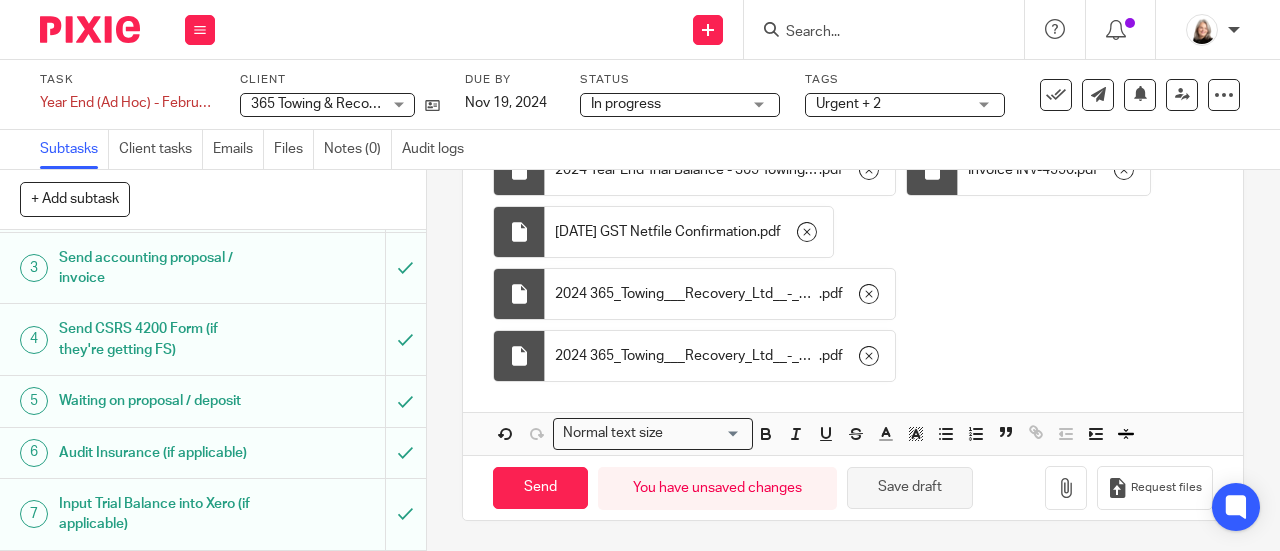 click on "Save draft" at bounding box center [910, 488] 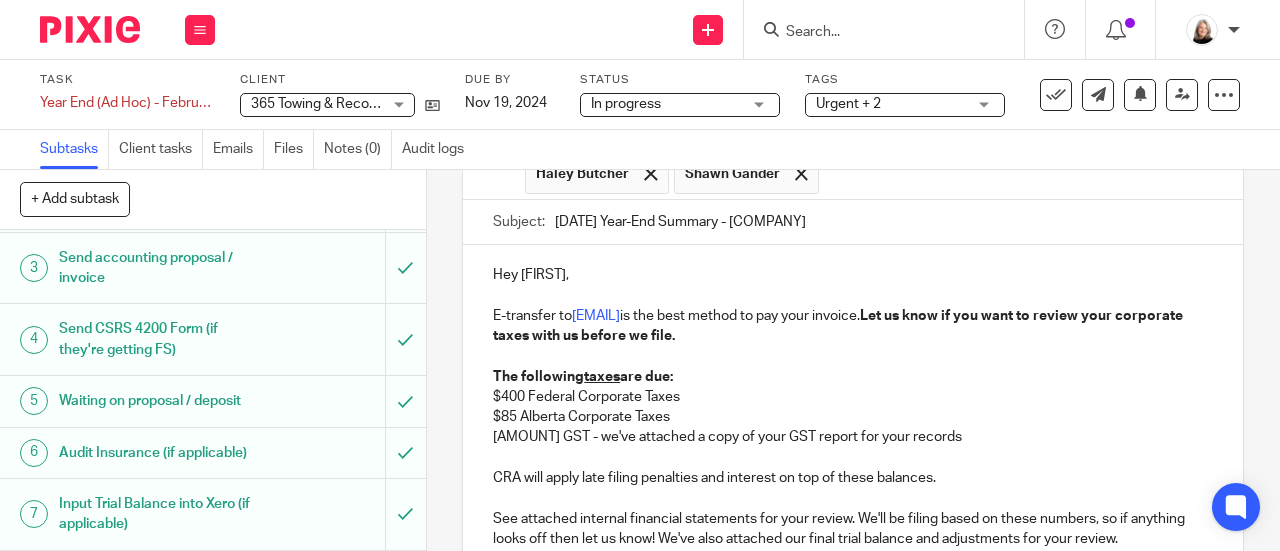 scroll, scrollTop: 500, scrollLeft: 0, axis: vertical 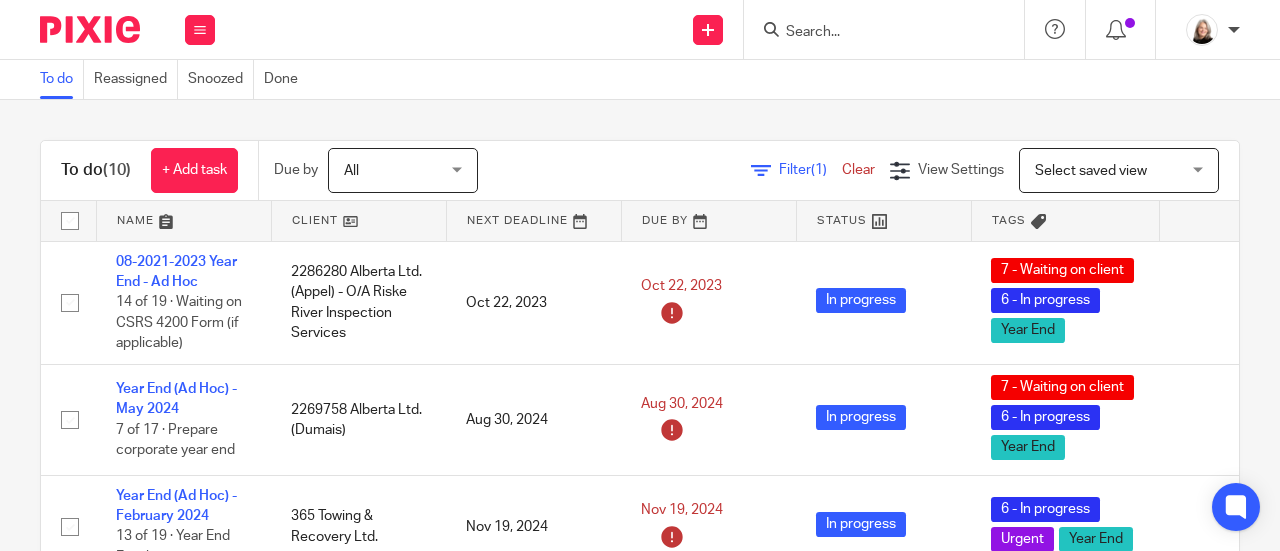 click at bounding box center (874, 33) 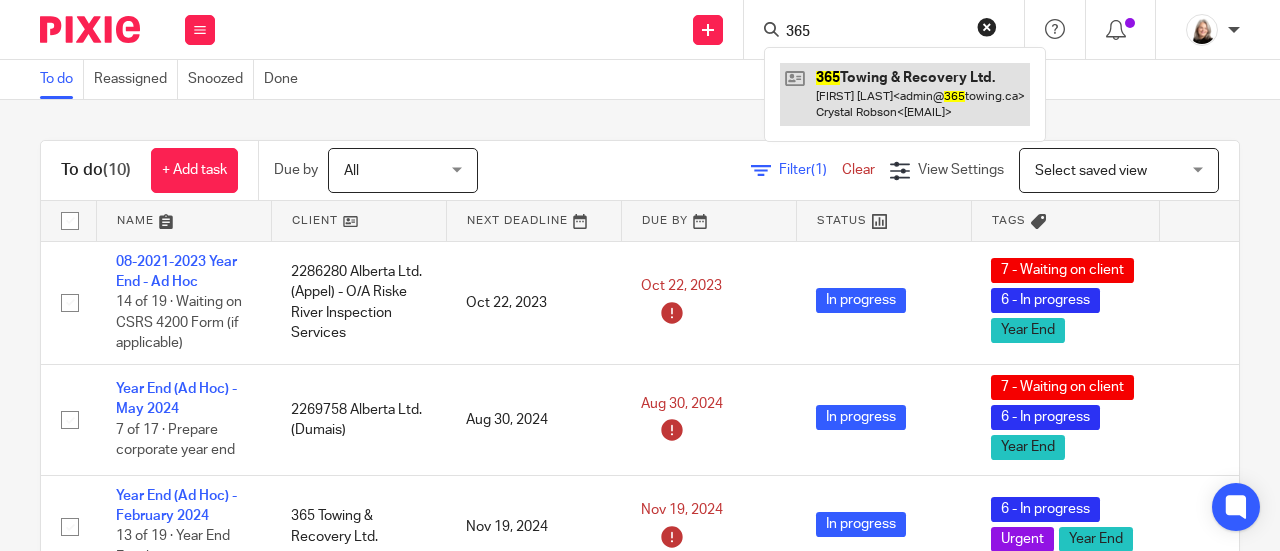 type on "365" 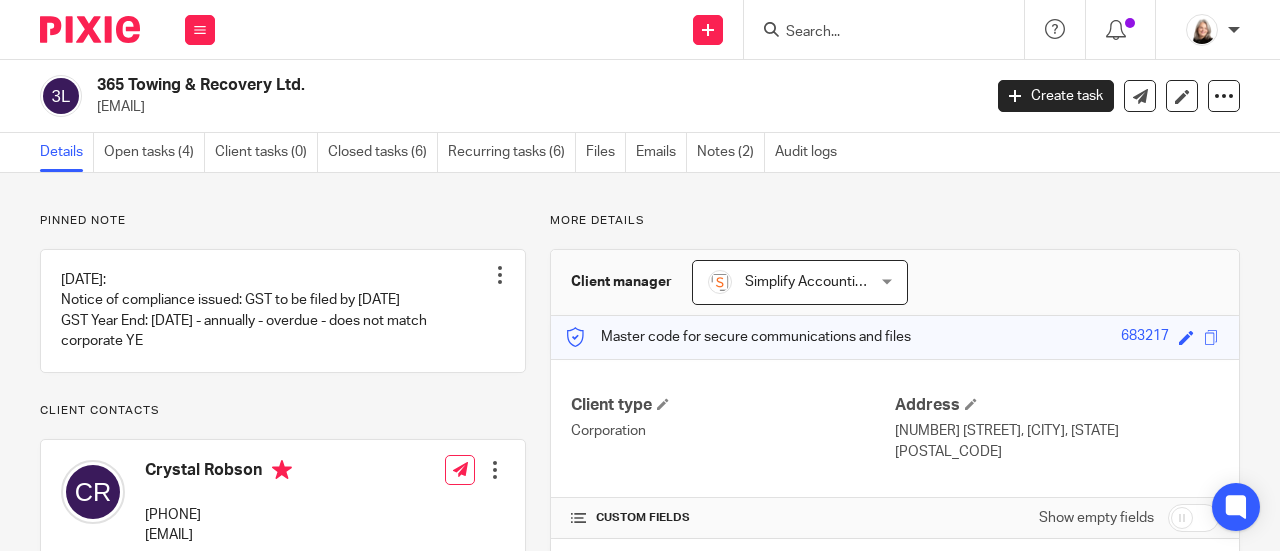 scroll, scrollTop: 0, scrollLeft: 0, axis: both 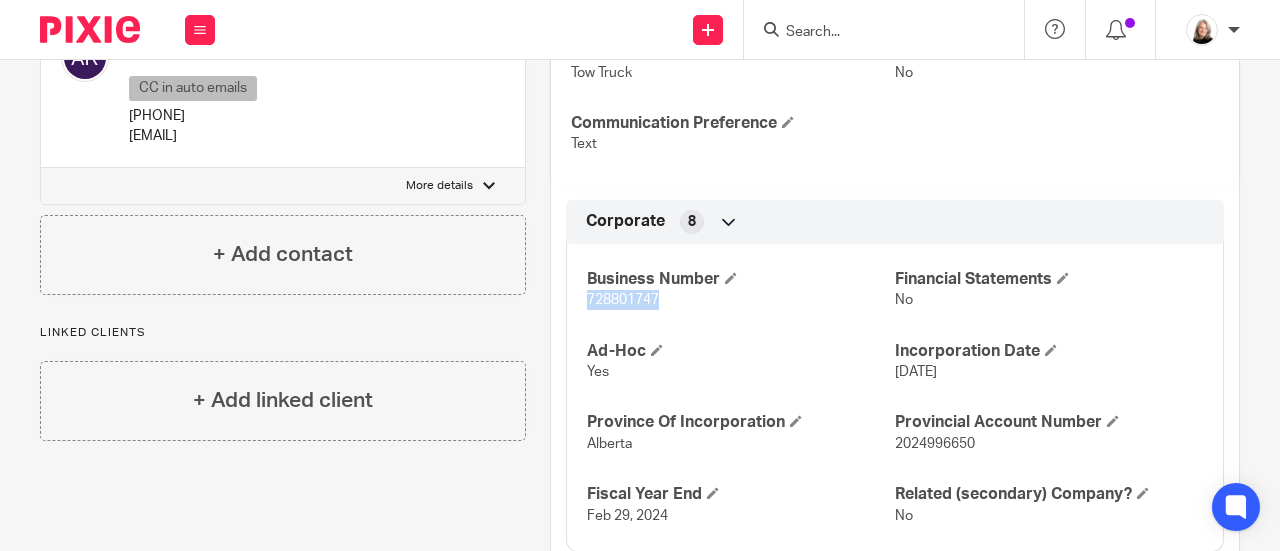 drag, startPoint x: 572, startPoint y: 279, endPoint x: 676, endPoint y: 281, distance: 104.019226 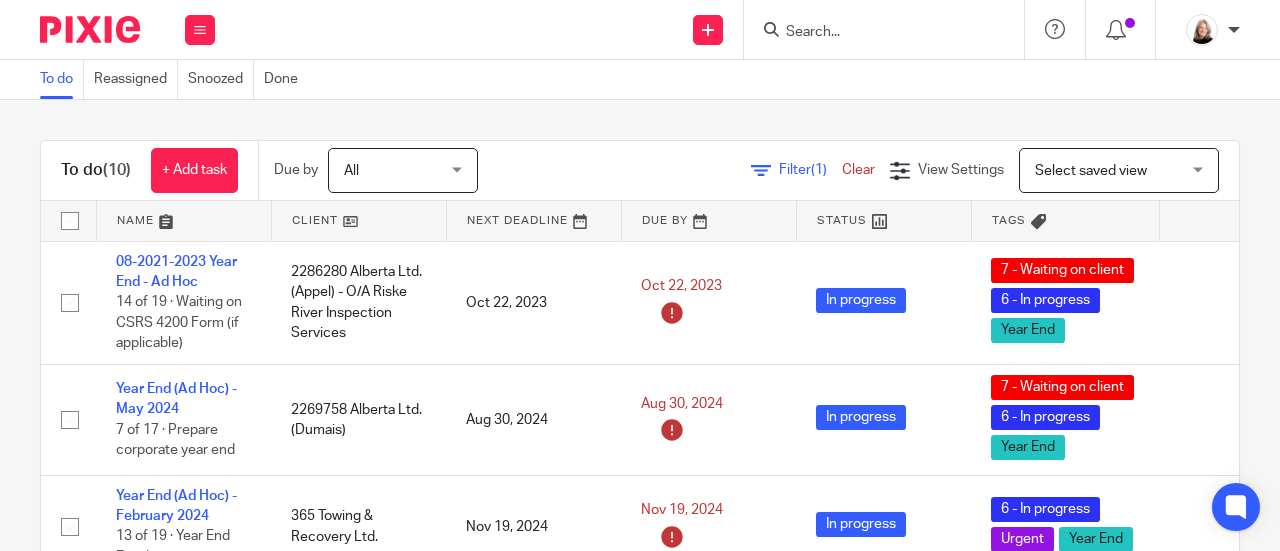 scroll, scrollTop: 0, scrollLeft: 0, axis: both 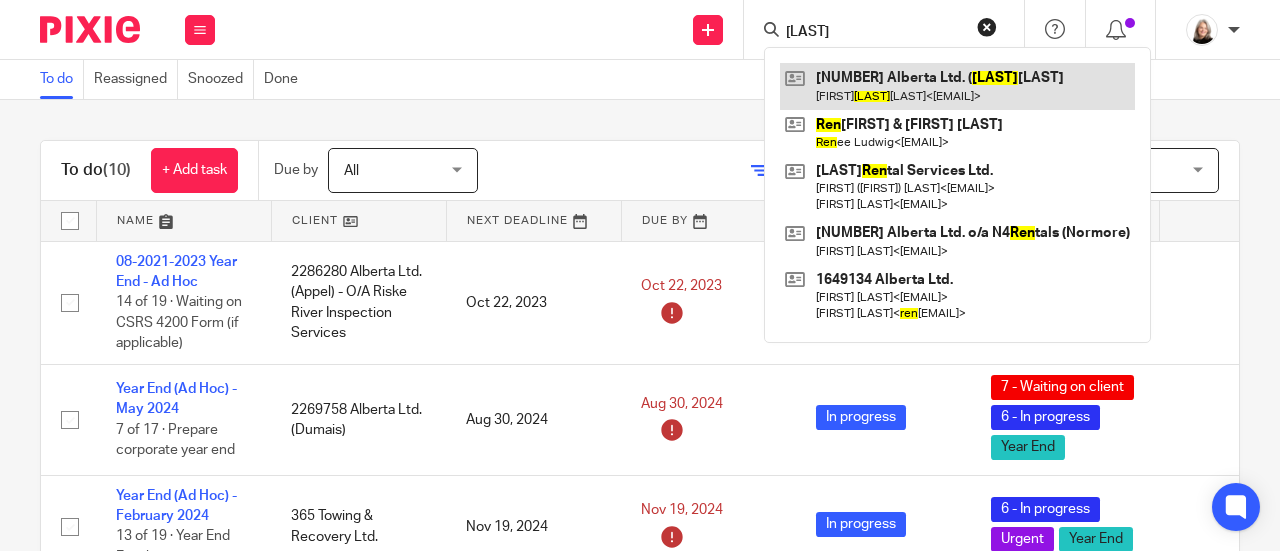type on "rien" 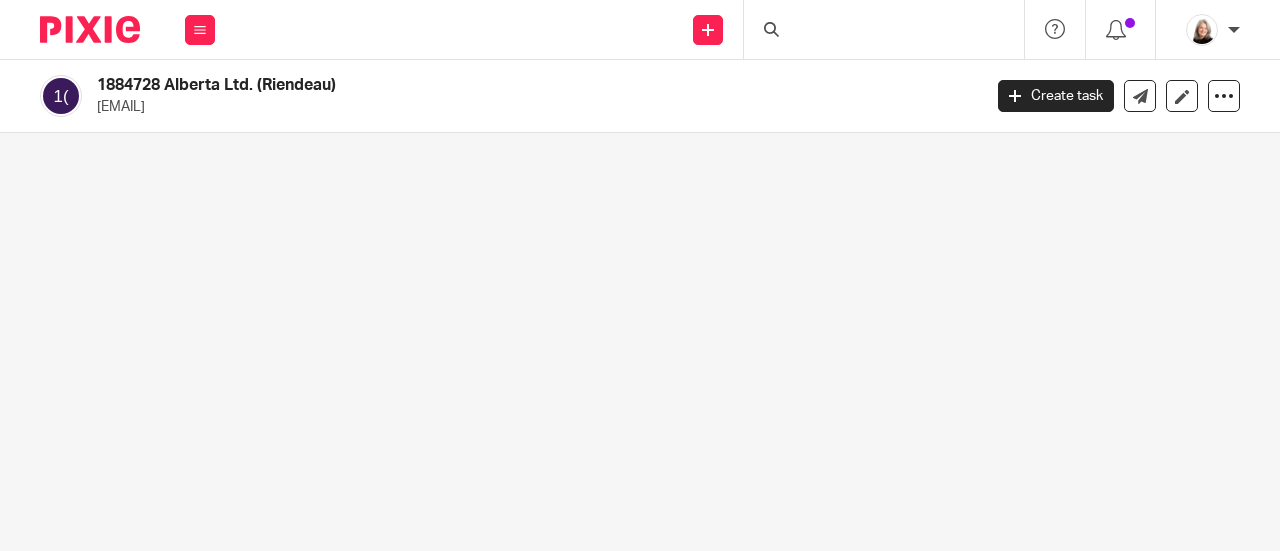 scroll, scrollTop: 0, scrollLeft: 0, axis: both 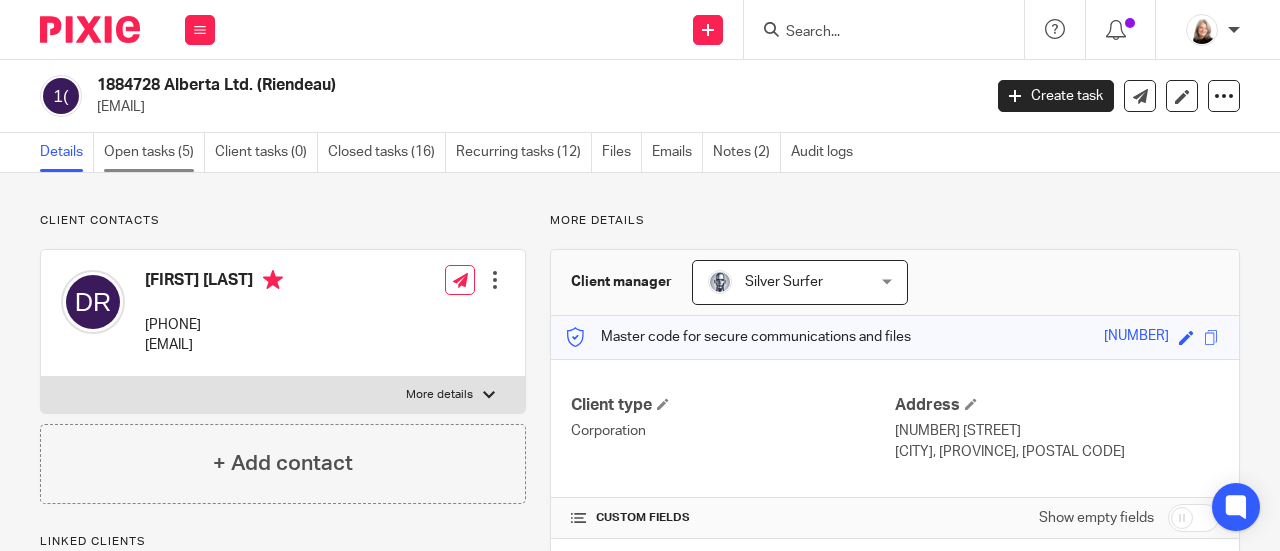 click on "Open tasks (5)" at bounding box center (154, 152) 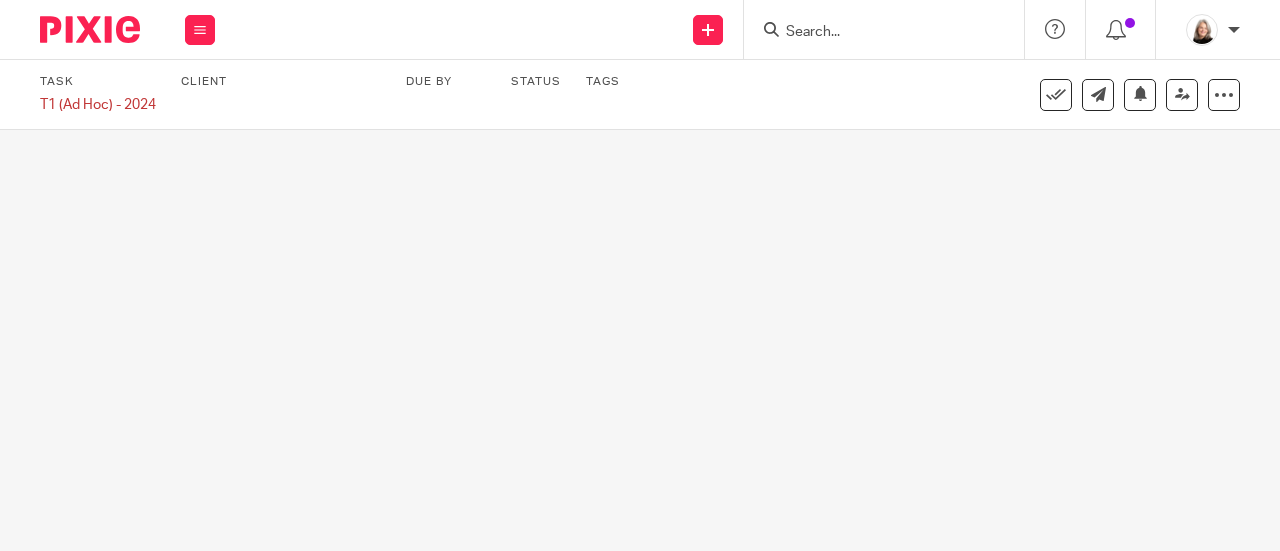 scroll, scrollTop: 0, scrollLeft: 0, axis: both 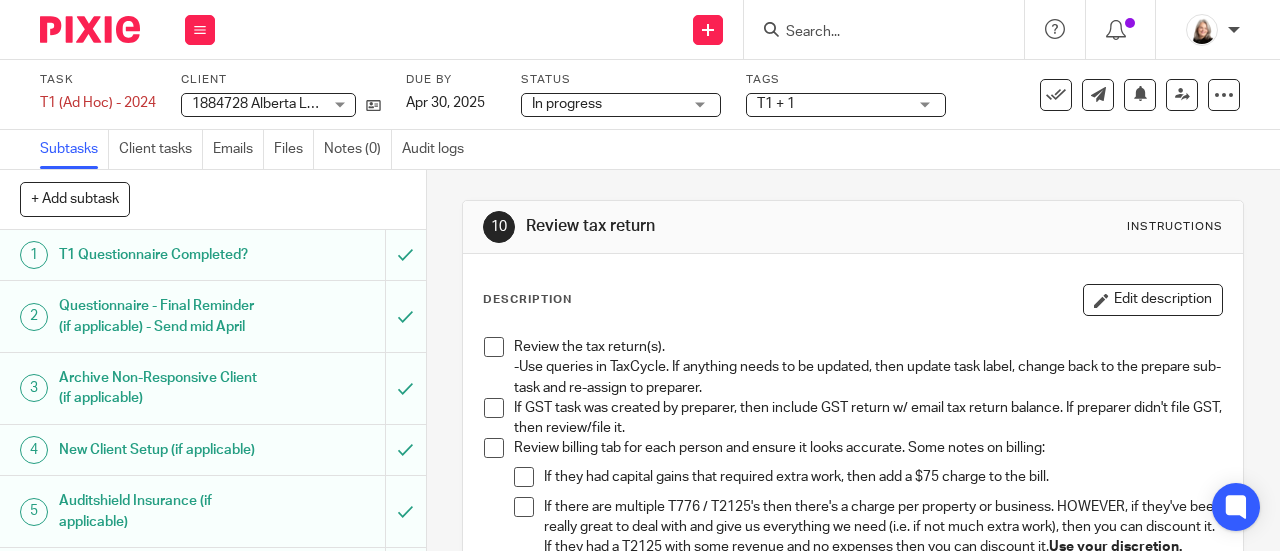click at bounding box center [494, 347] 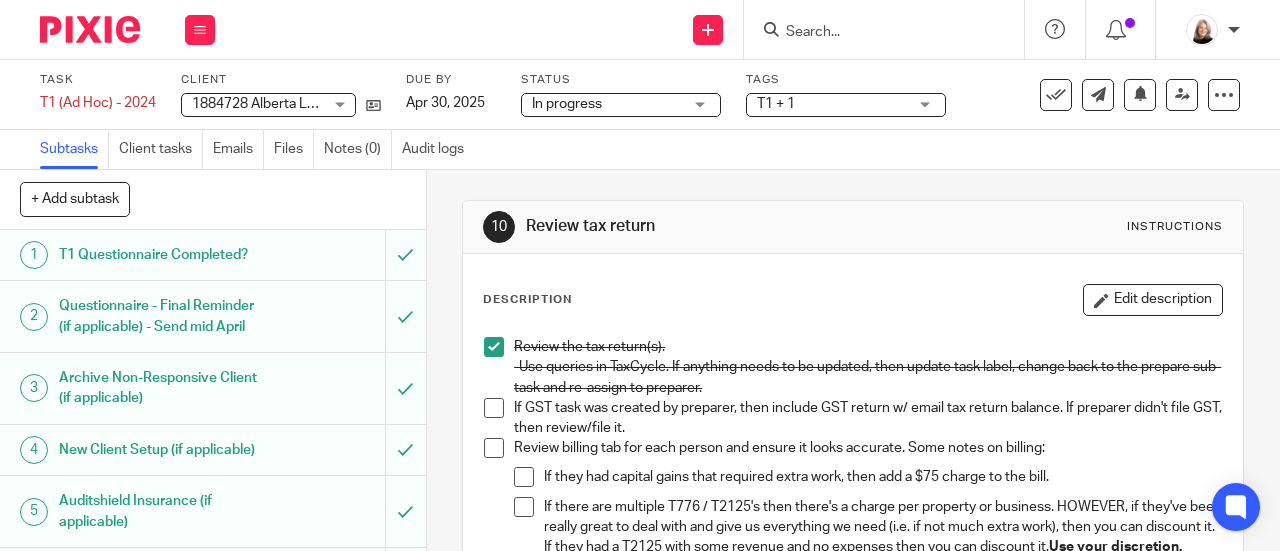 click at bounding box center (494, 448) 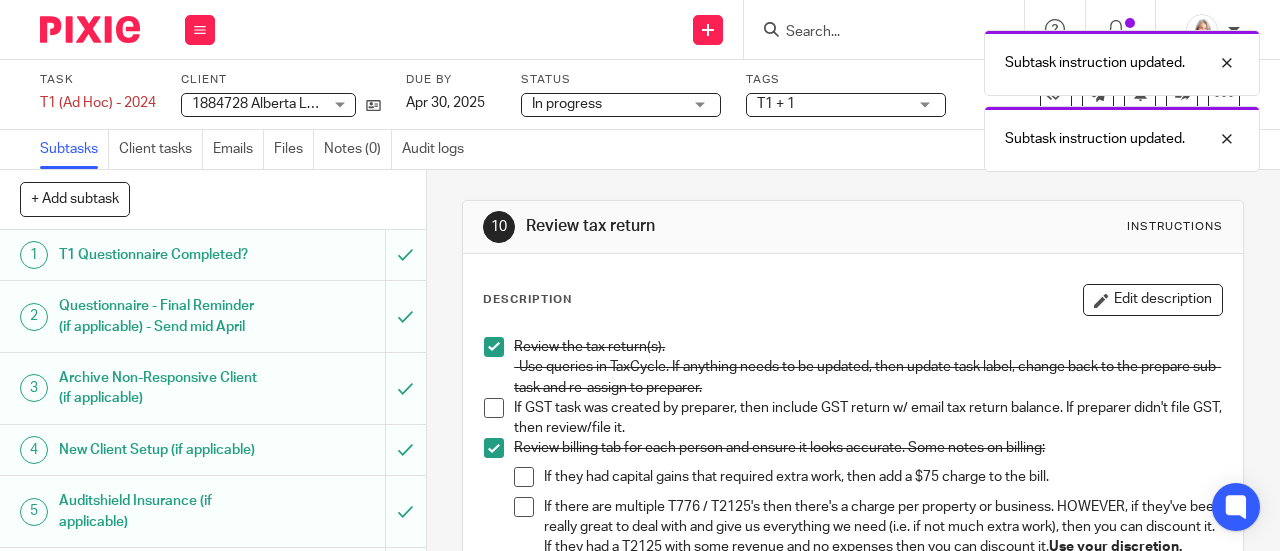 click at bounding box center (494, 408) 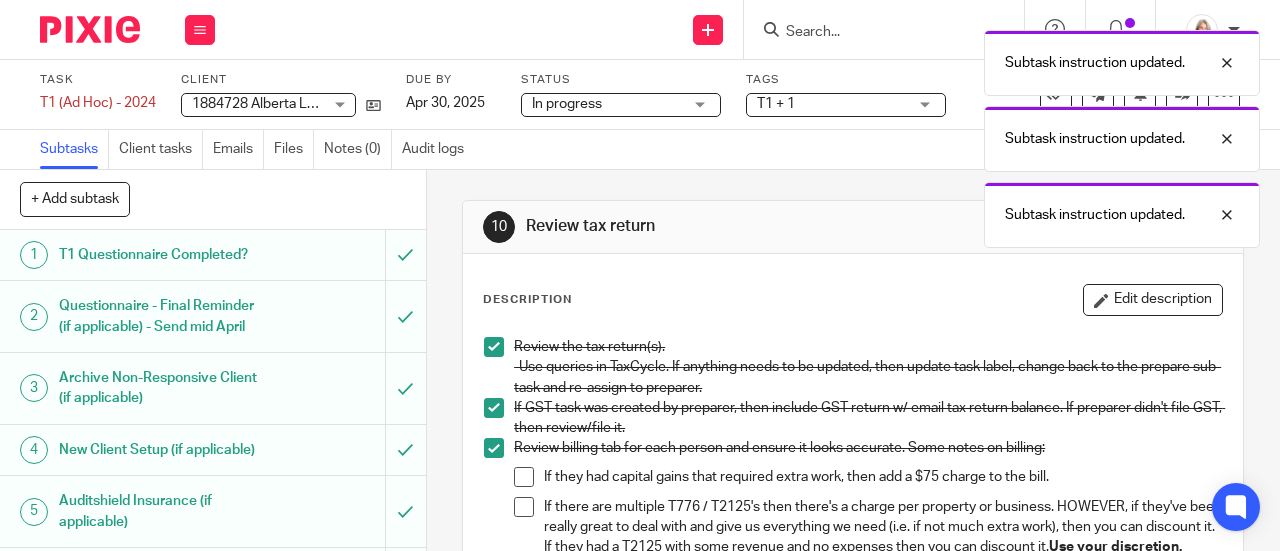 click at bounding box center [524, 477] 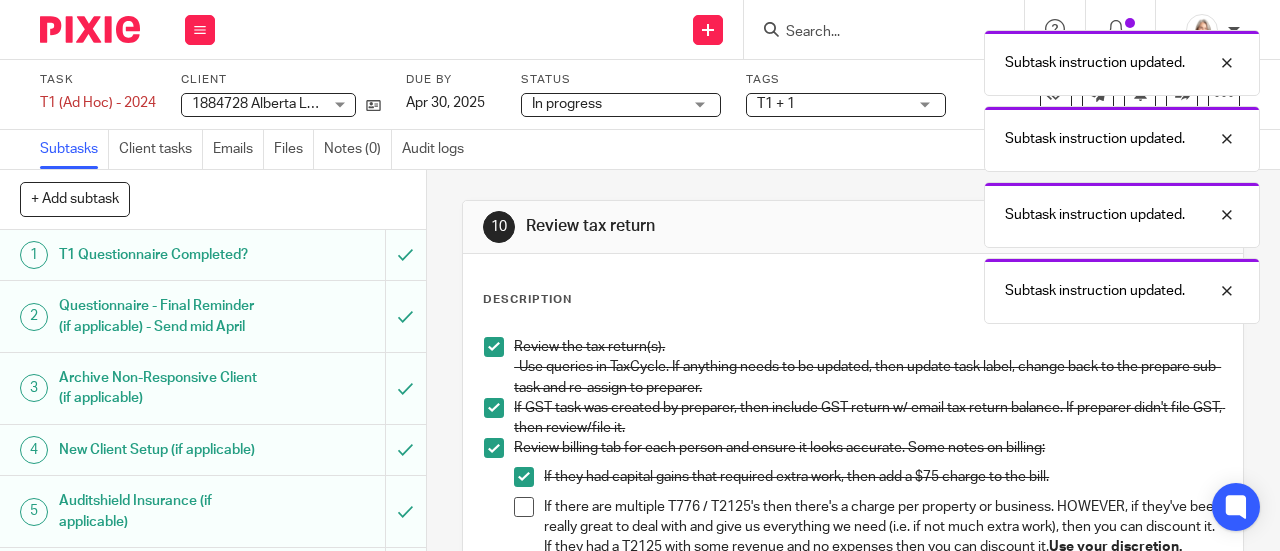 click at bounding box center [524, 507] 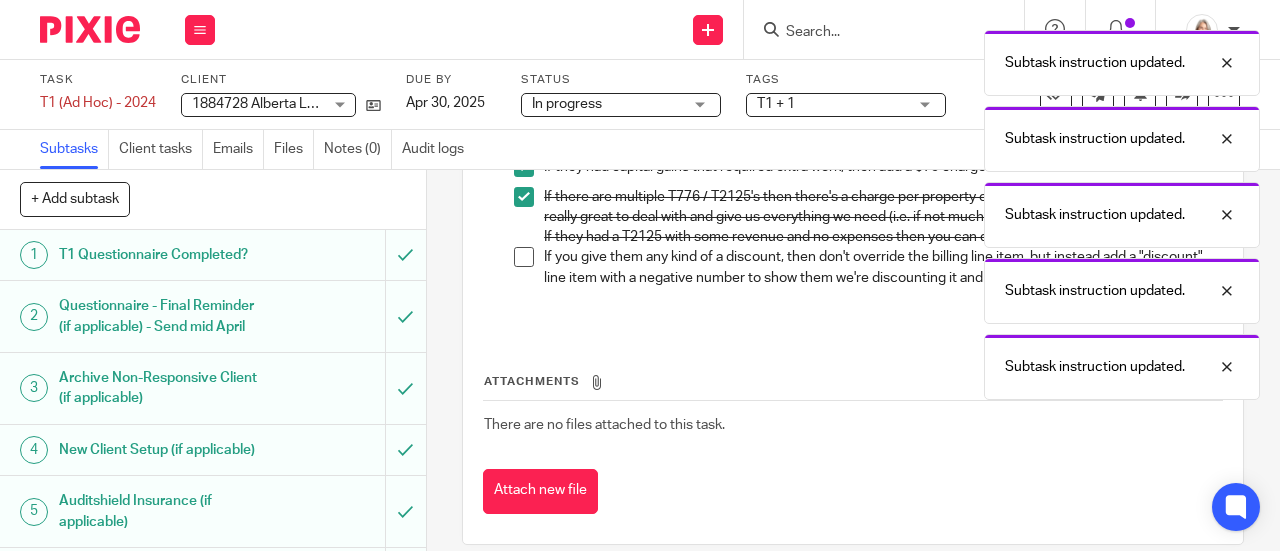 scroll, scrollTop: 352, scrollLeft: 0, axis: vertical 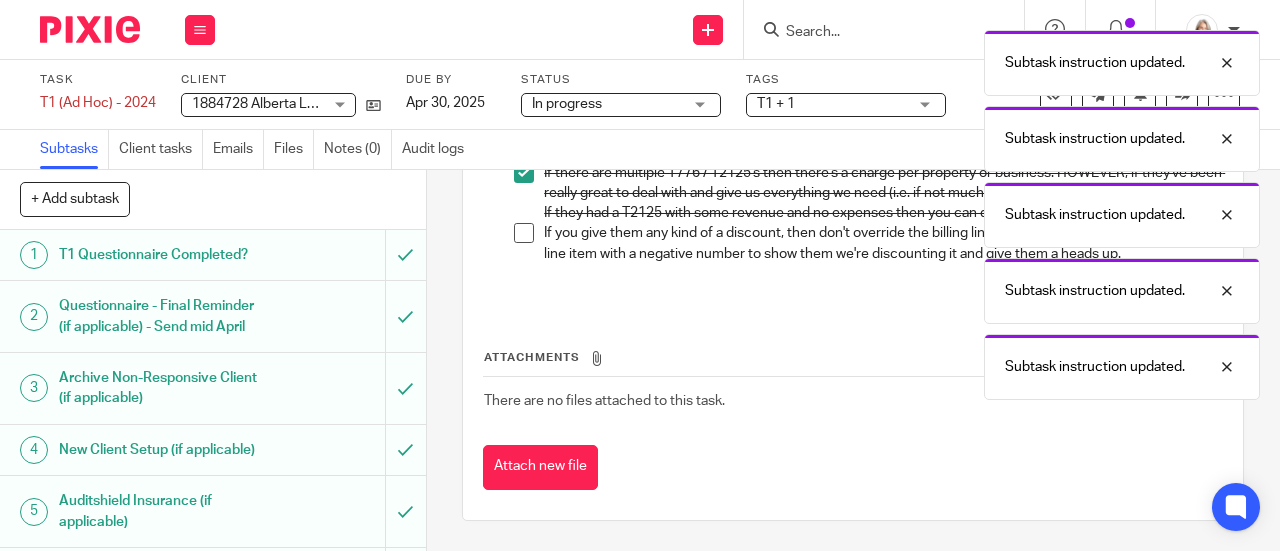 click on "If there are multiple T776 / T2125's then there's a charge per property or business. HOWEVER, if they've been really great to deal with and give us everything we need (i.e. if not much extra work), then you can discount it. If they had a T2125 with some revenue and no expenses then you can discount it.  Use your discretion." at bounding box center (868, 193) 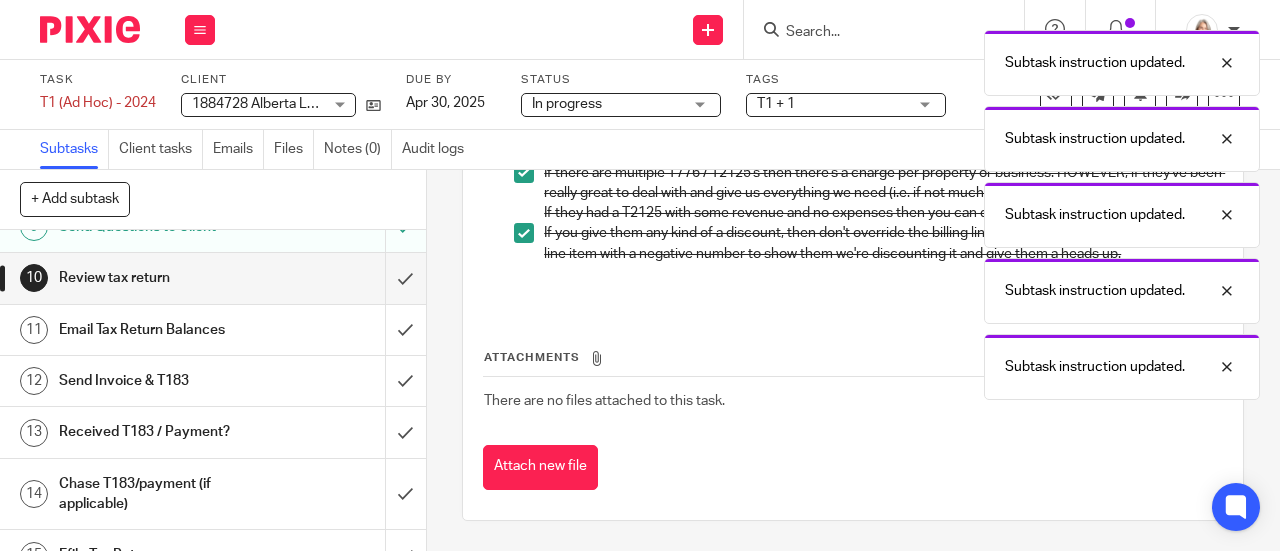 scroll, scrollTop: 600, scrollLeft: 0, axis: vertical 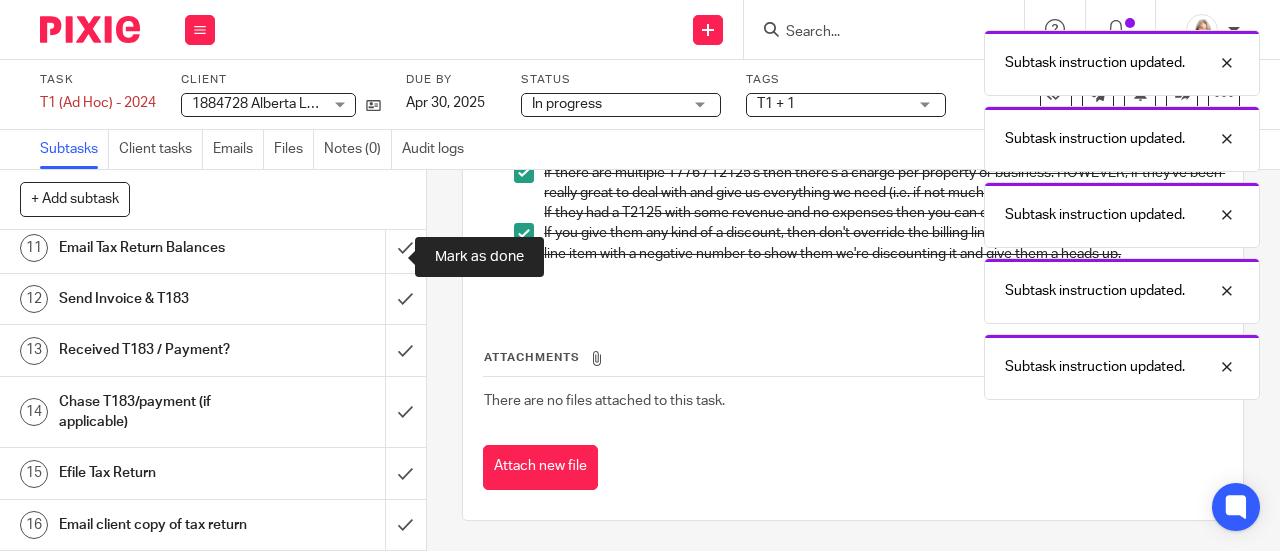 click at bounding box center [213, 196] 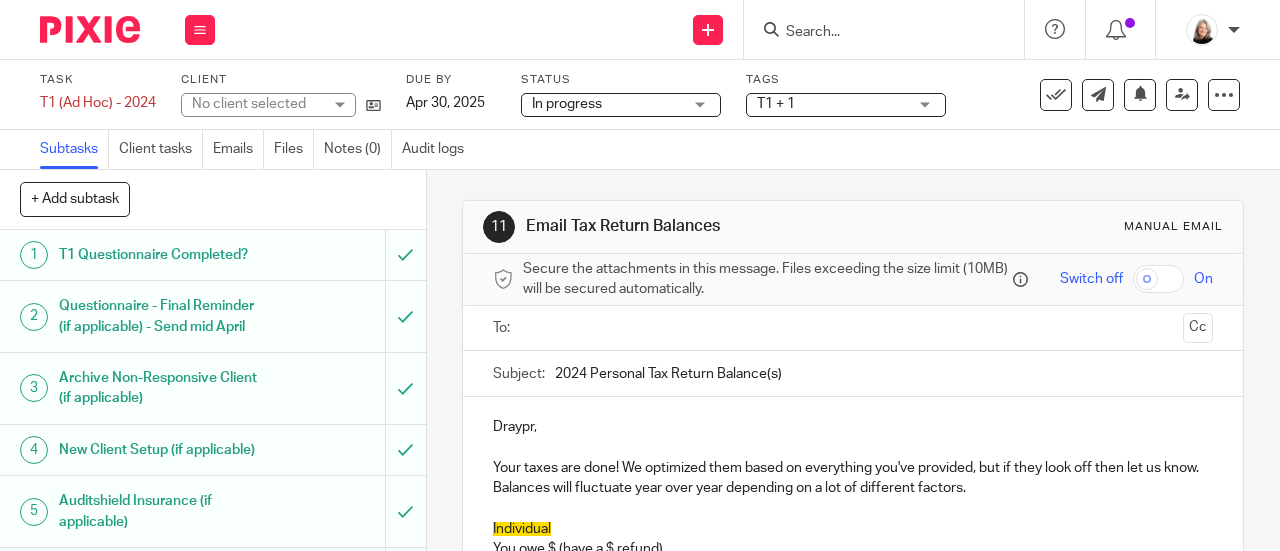 scroll, scrollTop: 0, scrollLeft: 0, axis: both 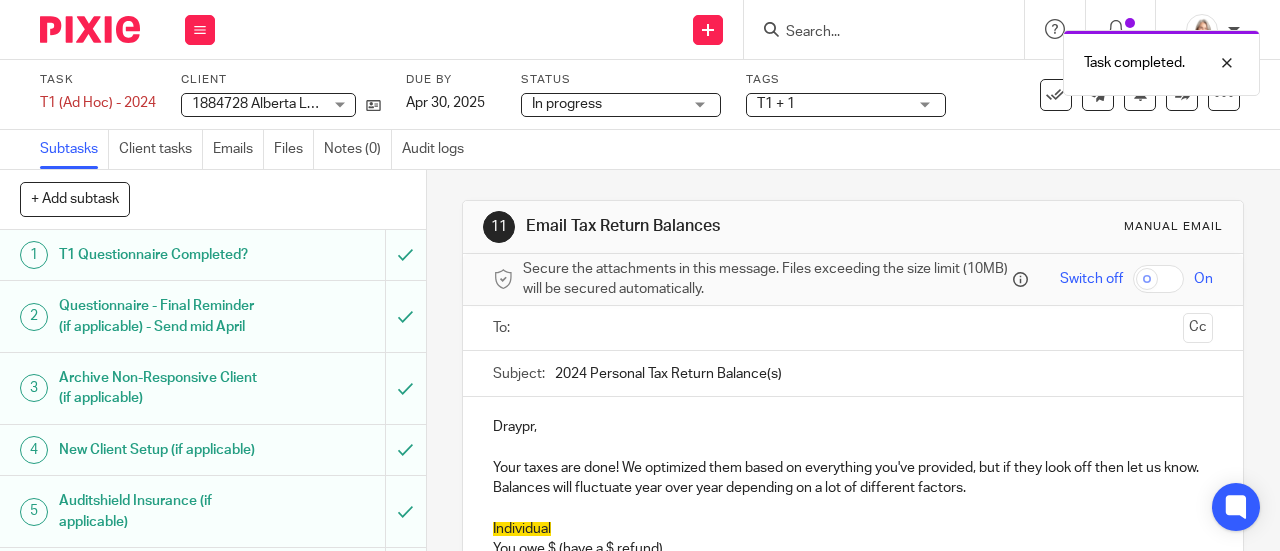 click at bounding box center (852, 328) 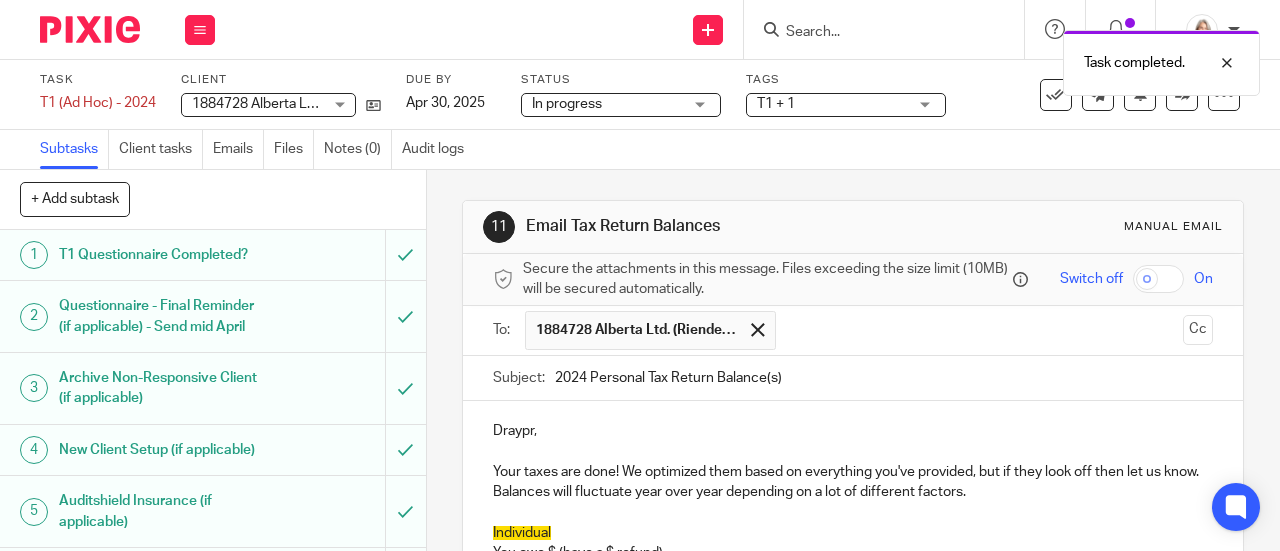 click at bounding box center [981, 330] 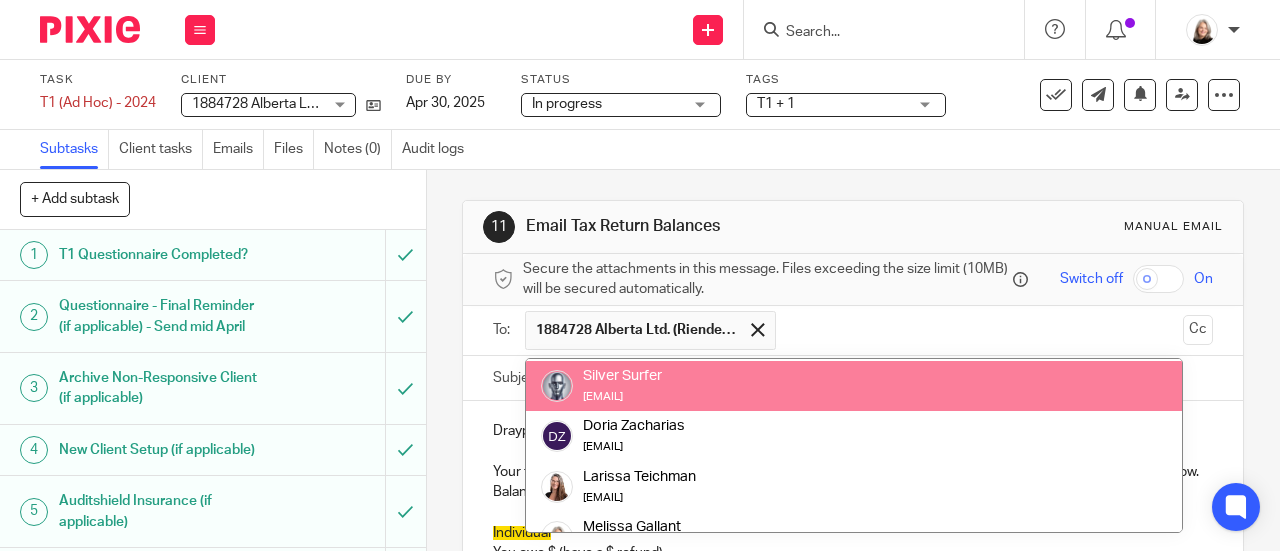 scroll, scrollTop: 200, scrollLeft: 0, axis: vertical 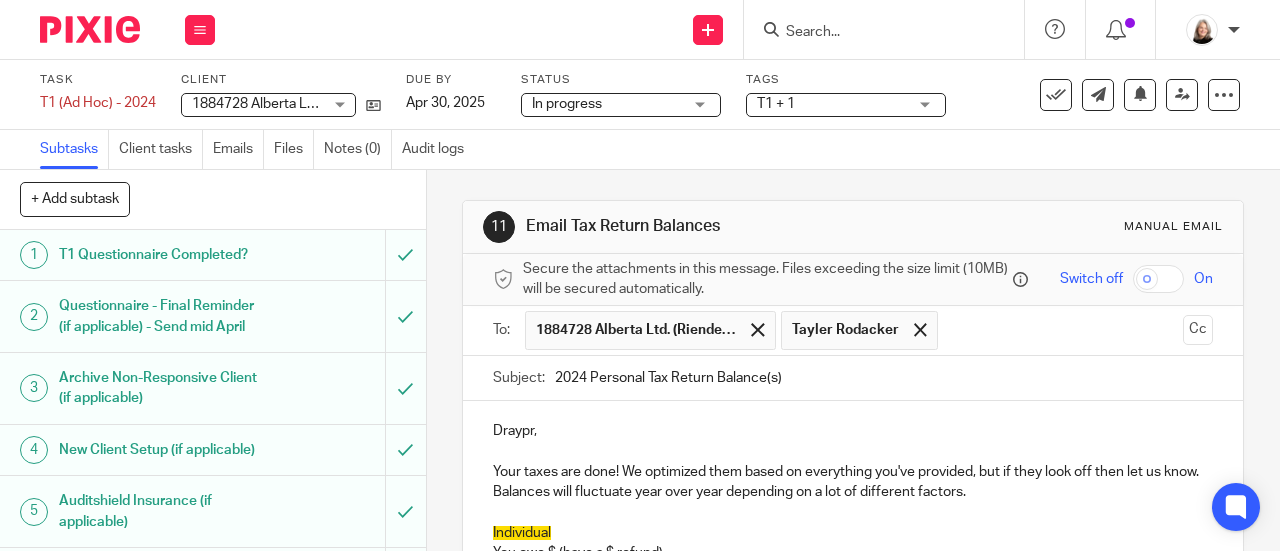 click at bounding box center (1061, 330) 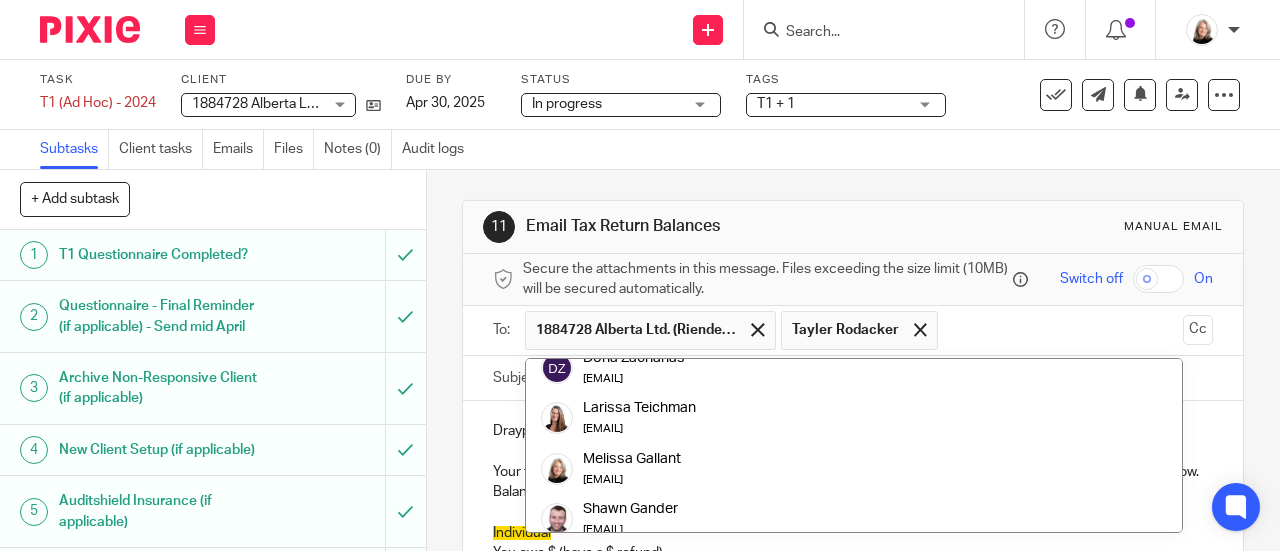 scroll, scrollTop: 328, scrollLeft: 0, axis: vertical 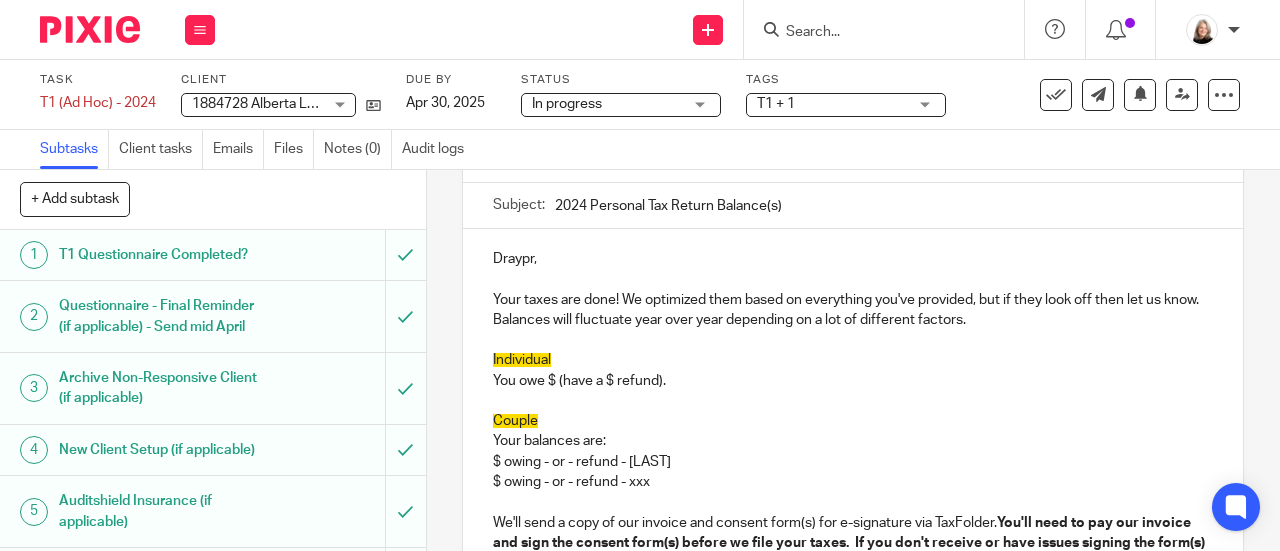 click on "Couple" at bounding box center [853, 421] 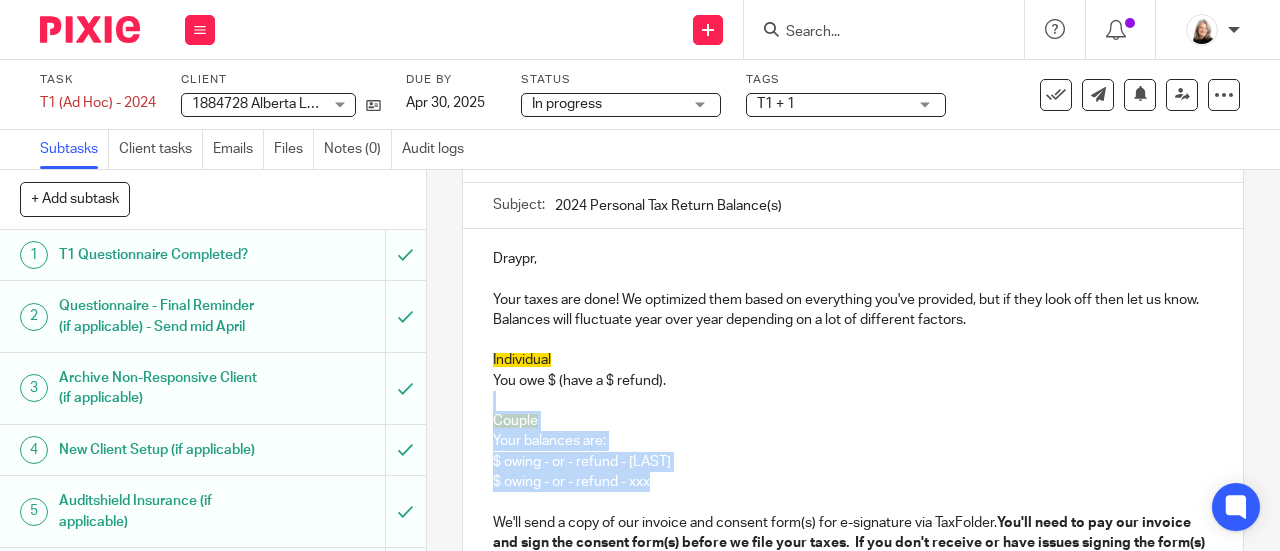 drag, startPoint x: 658, startPoint y: 484, endPoint x: 436, endPoint y: 405, distance: 235.63744 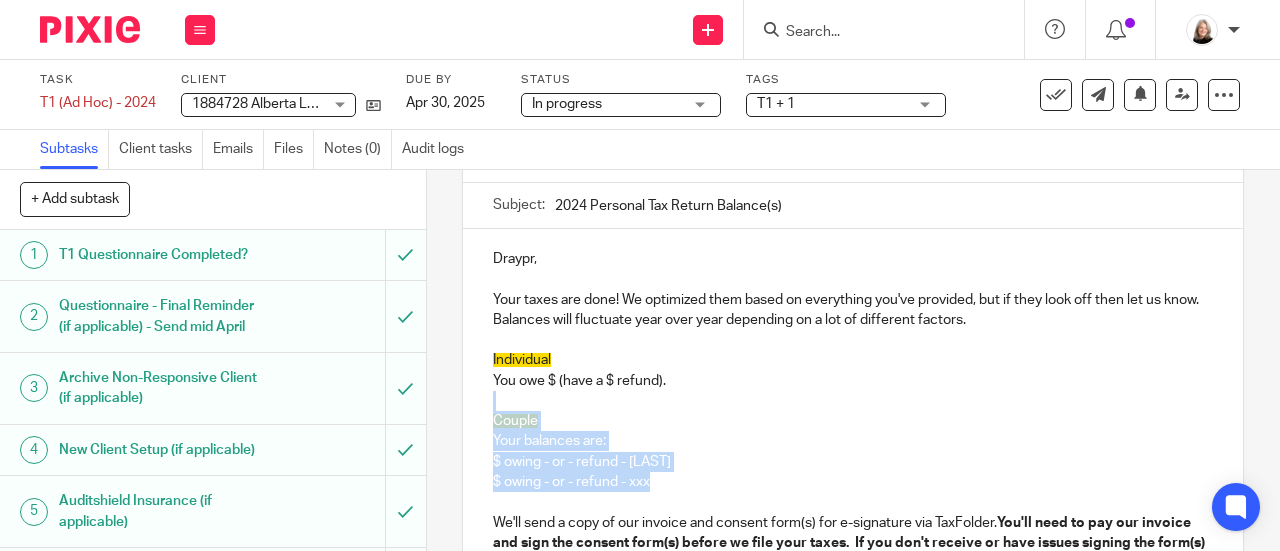 click on "11
Email Tax Return Balances
Manual email
Secure the attachments in this message. Files exceeding the size limit (10MB) will be secured automatically.
Switch off     On     To:
1884728 Alberta Ltd. (Riendeau)
[FIRST] [LAST]
Simplify Accounting
1884728 Alberta Ltd. (Riendeau)   [FIRST] [LAST]   Simplify Accounting
Cc
Subject:     2024 Personal Tax Return Balance(s)     Draypr, Your taxes are done! We optimized them based on everything you've provided, but if they look off then let us know. Balances will fluctuate year over year depending on a lot of different factors. Individual You owe $ (have a $ refund). Couple Your balances are: $ owing - or - refund - Draypr $ owing - or - refund - xxx    We'll send a copy of your tax return(s) once filed. before" at bounding box center [853, 360] 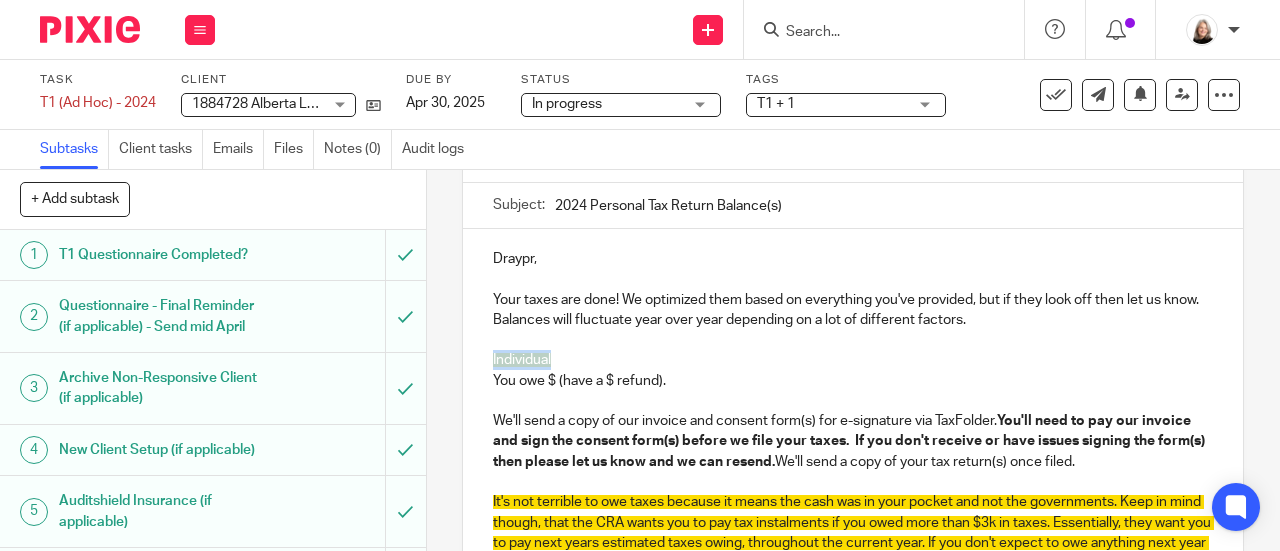 drag, startPoint x: 554, startPoint y: 363, endPoint x: 471, endPoint y: 368, distance: 83.15047 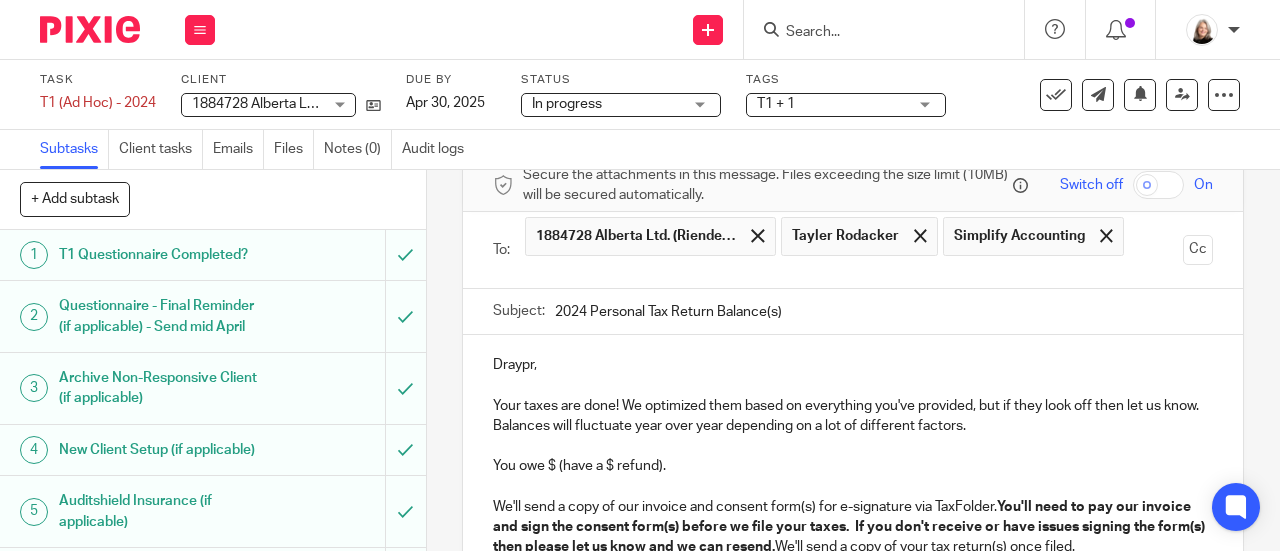 scroll, scrollTop: 125, scrollLeft: 0, axis: vertical 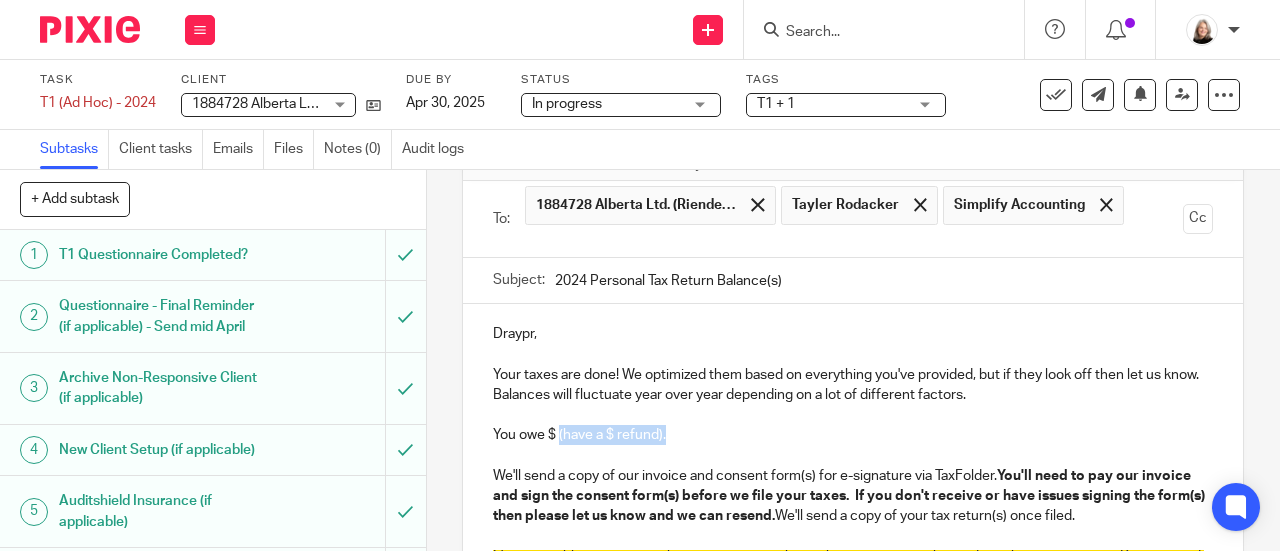 drag, startPoint x: 552, startPoint y: 440, endPoint x: 666, endPoint y: 439, distance: 114.00439 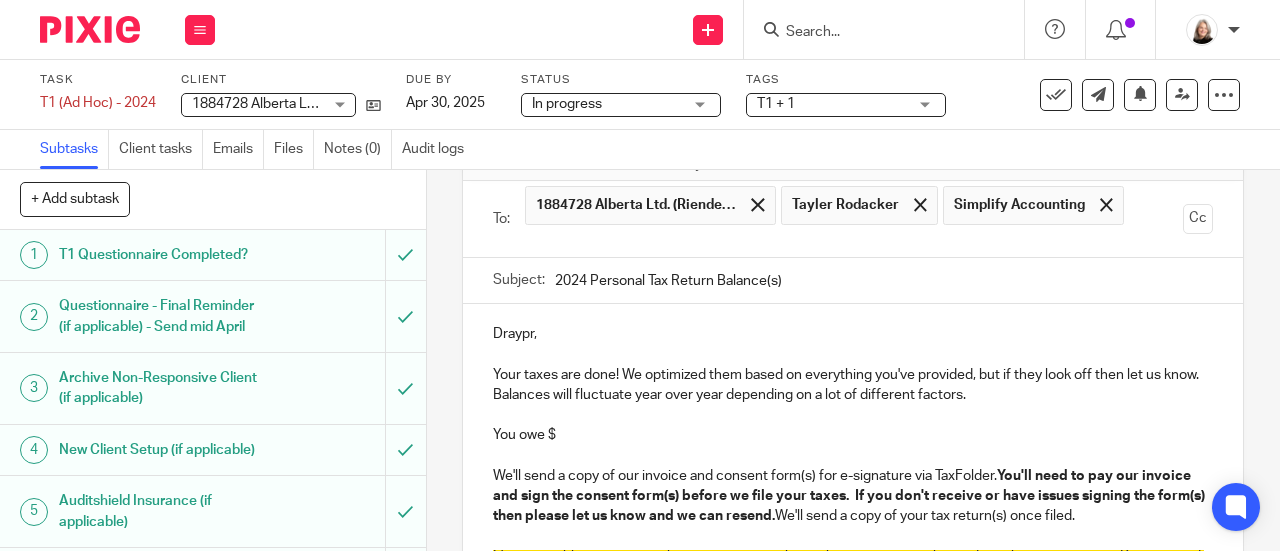 type 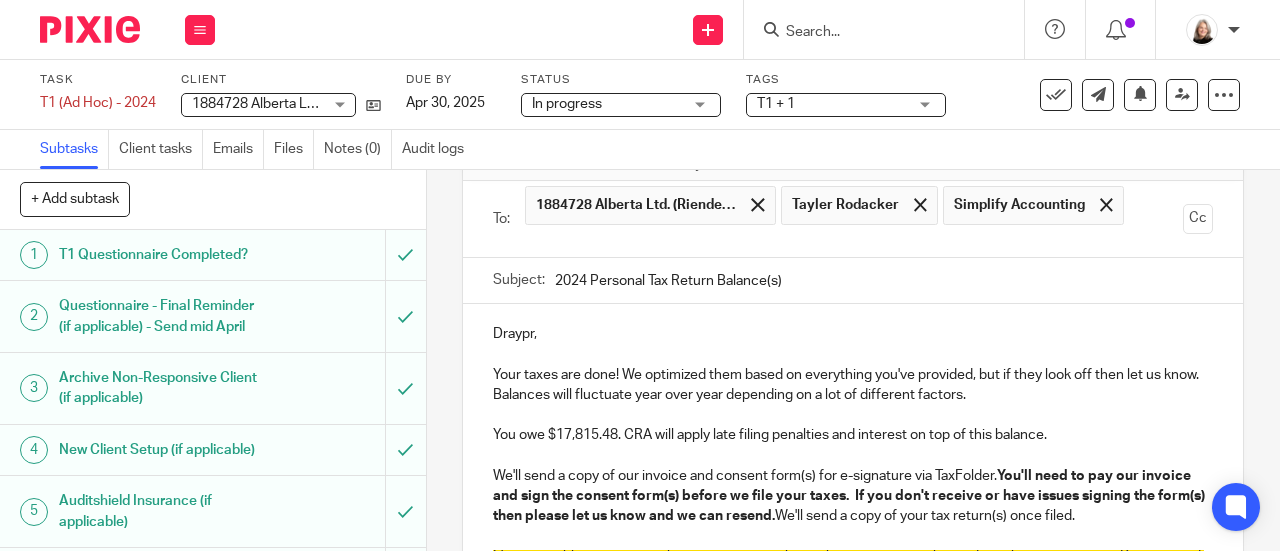 click on "You owe $17,815.48. CRA will apply late filing penalties and interest on top of this balance." at bounding box center [853, 435] 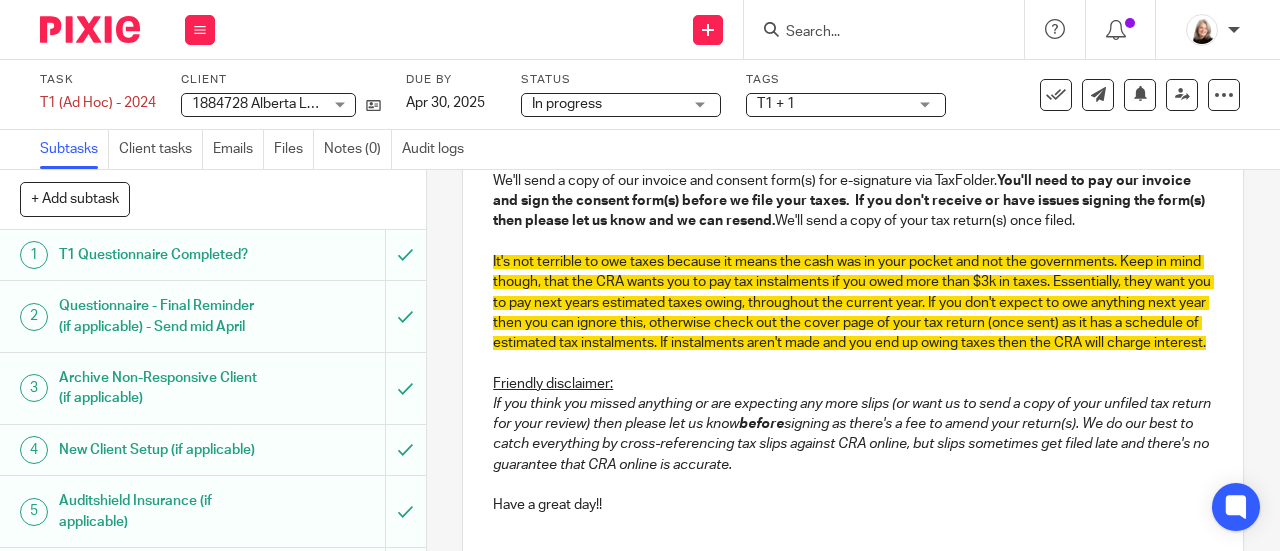 scroll, scrollTop: 425, scrollLeft: 0, axis: vertical 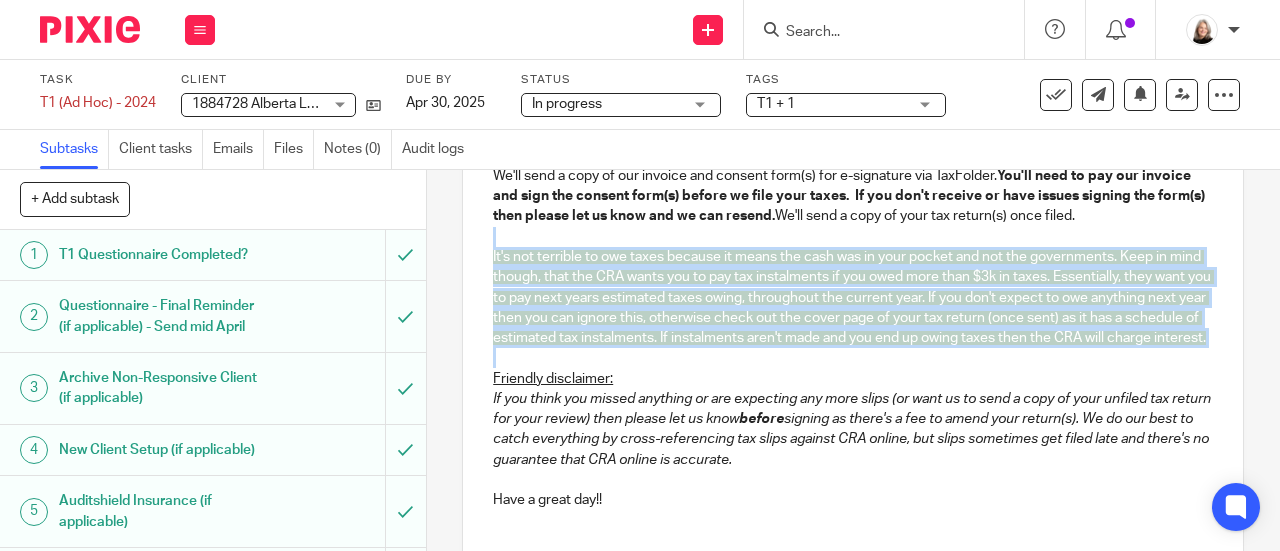 drag, startPoint x: 727, startPoint y: 376, endPoint x: 480, endPoint y: 239, distance: 282.44998 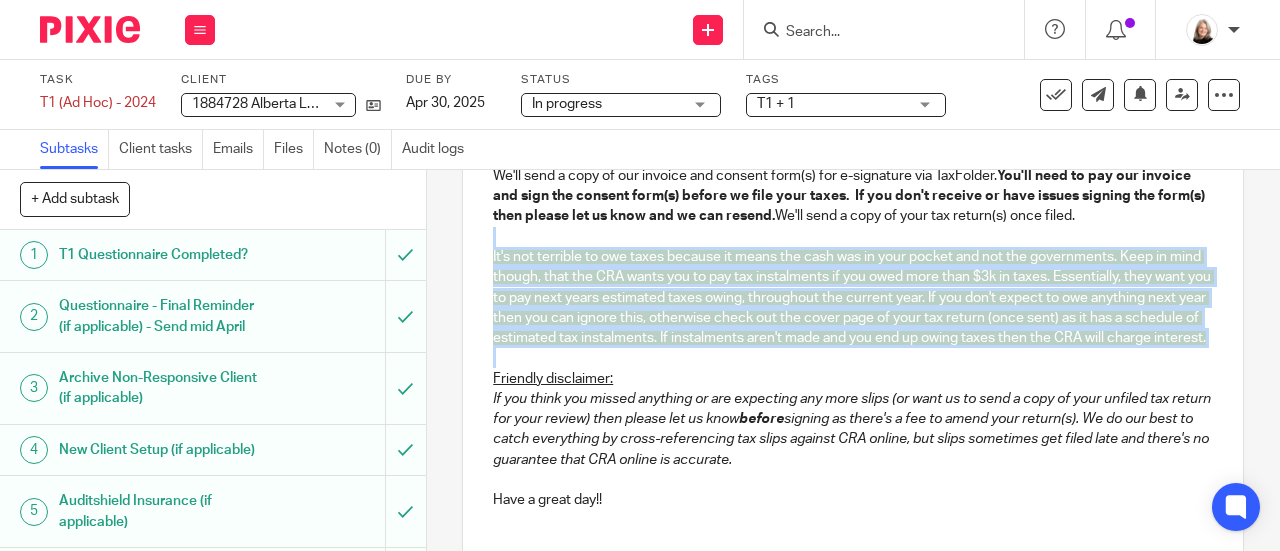 click on "[FIRST] [LAST], Your taxes are done! We optimized them based on everything you've provided, but if they look off then let us know. Balances will fluctuate year over year depending on a lot of different factors. You owe $17,815.48. CRA will apply late filing penalties and interest on top of this balance. We'll send a copy of our invoice and consent form(s) for e-signature via TaxFolder. You'll need to pay our invoice and sign the consent form(s) before we file your taxes. If you don't receive or have issues signing the form(s) then please let us know and we can resend. We'll send a copy of your tax return(s) once filed. Friendly disclaimer: If you think you missed anything or are expecting any more slips (or want us to send a copy of your unfiled tax return for your review) then please let us know before Have a great day!!" at bounding box center [853, 264] 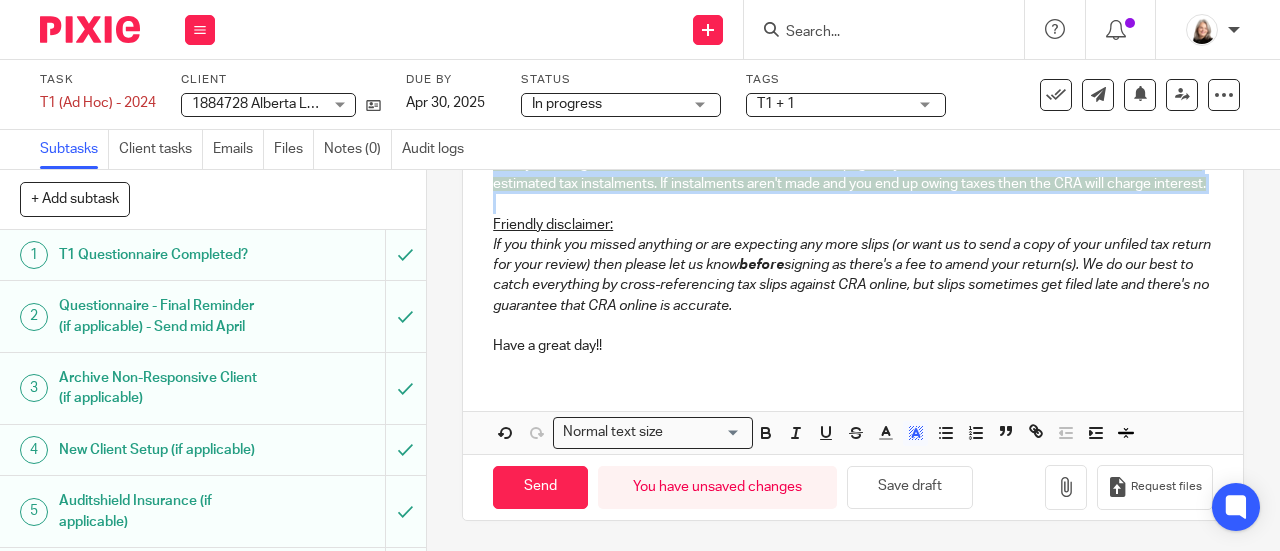 scroll, scrollTop: 601, scrollLeft: 0, axis: vertical 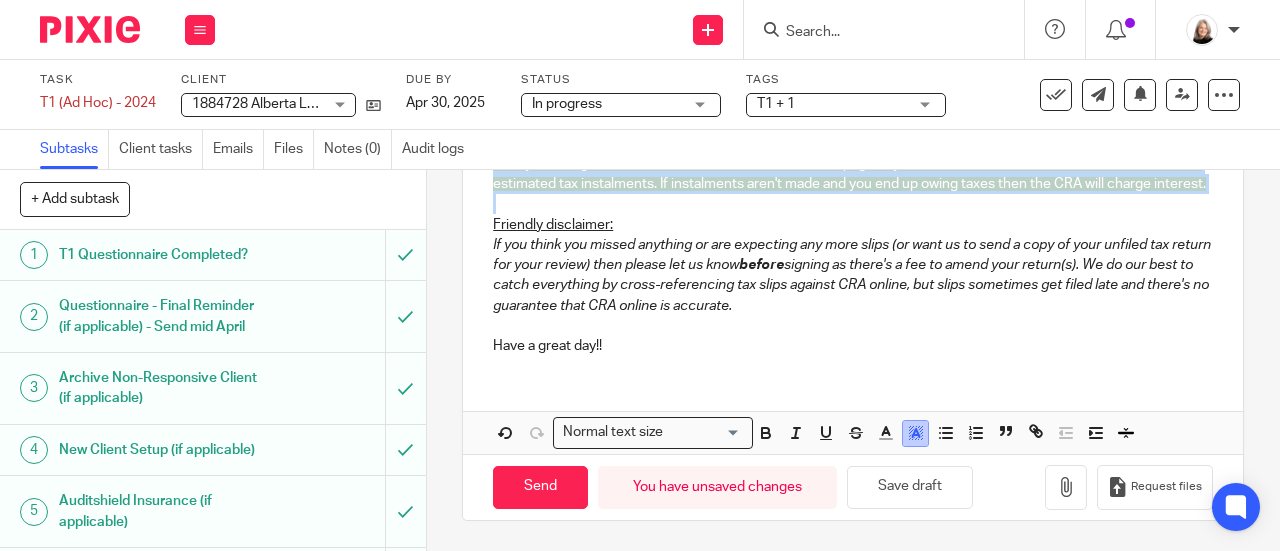 click 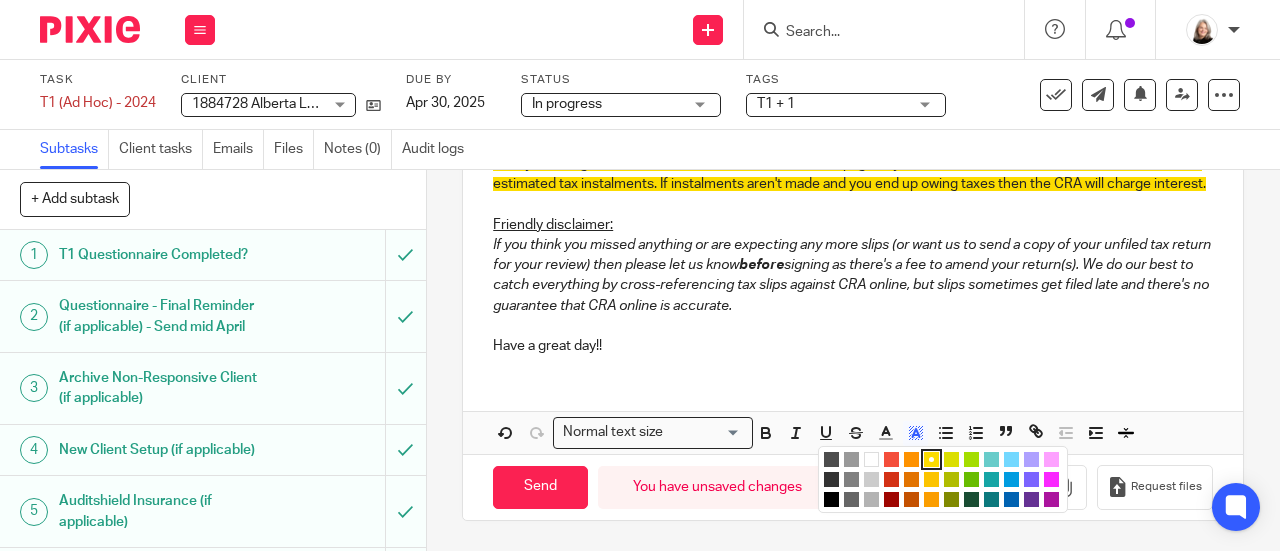click at bounding box center (871, 459) 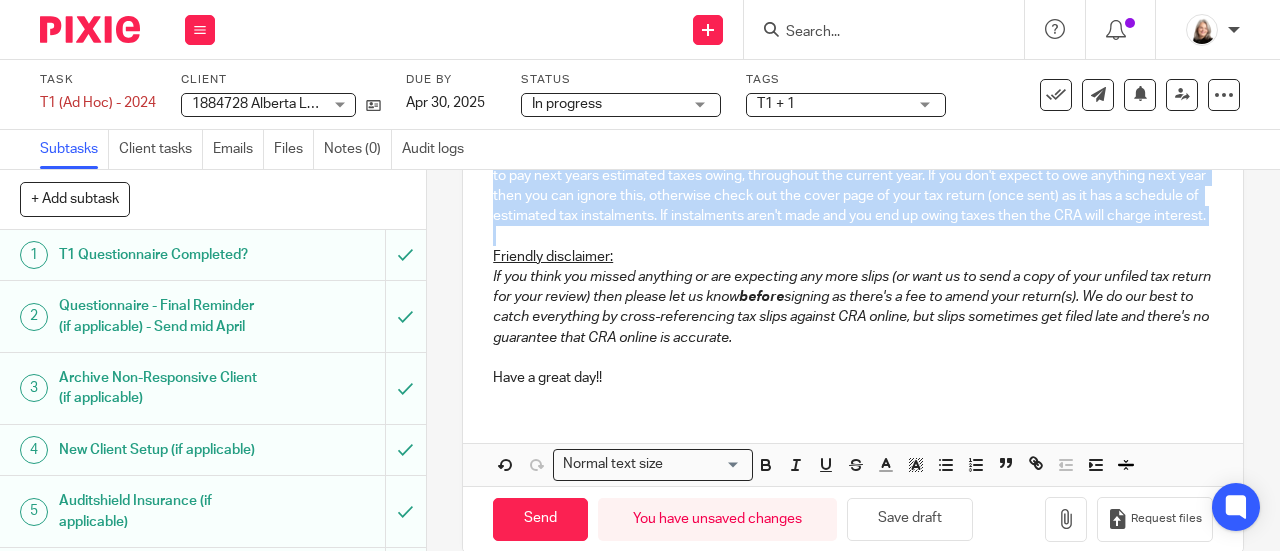 scroll, scrollTop: 501, scrollLeft: 0, axis: vertical 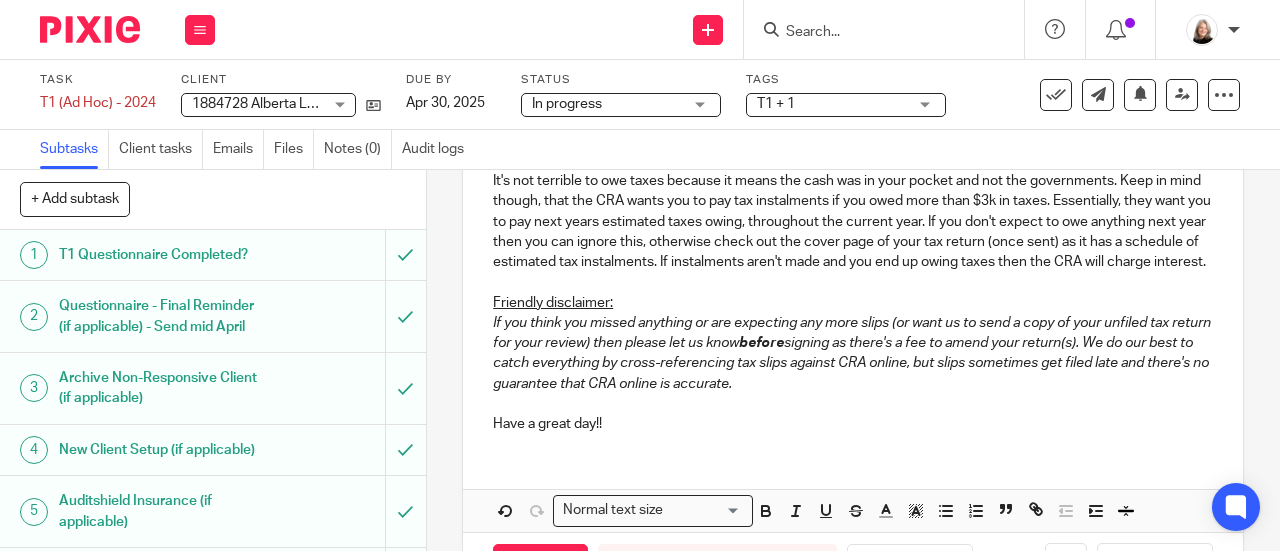 click on "If you think you missed anything or are expecting any more slips (or want us to send a copy of your unfiled tax return for your review) then please let us know  before  signing as there's a fee to amend your return(s). We do our best to catch everything by cross-referencing tax slips against CRA online, but slips sometimes get filed late and there's no guarantee that CRA online is accurate." at bounding box center (853, 353) 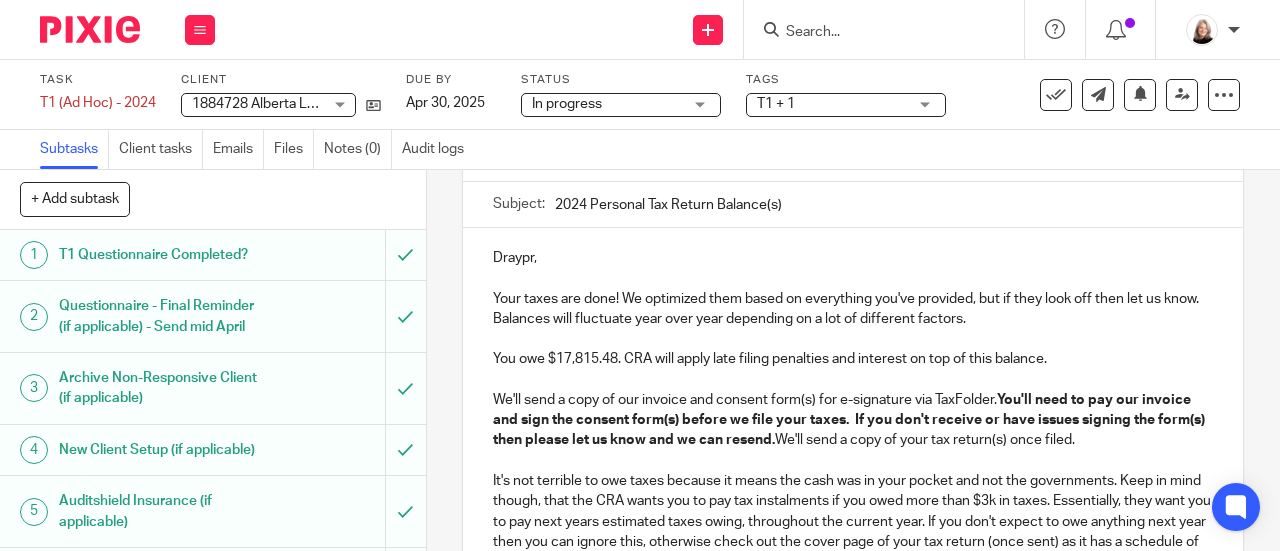 scroll, scrollTop: 101, scrollLeft: 0, axis: vertical 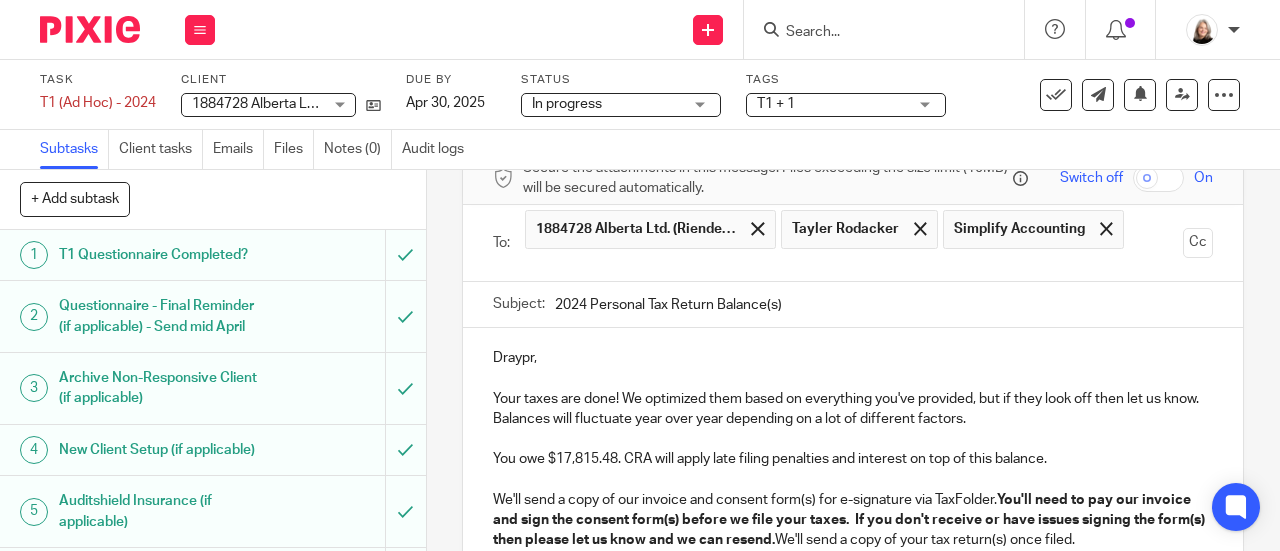 click on "T1 + 1" at bounding box center (832, 104) 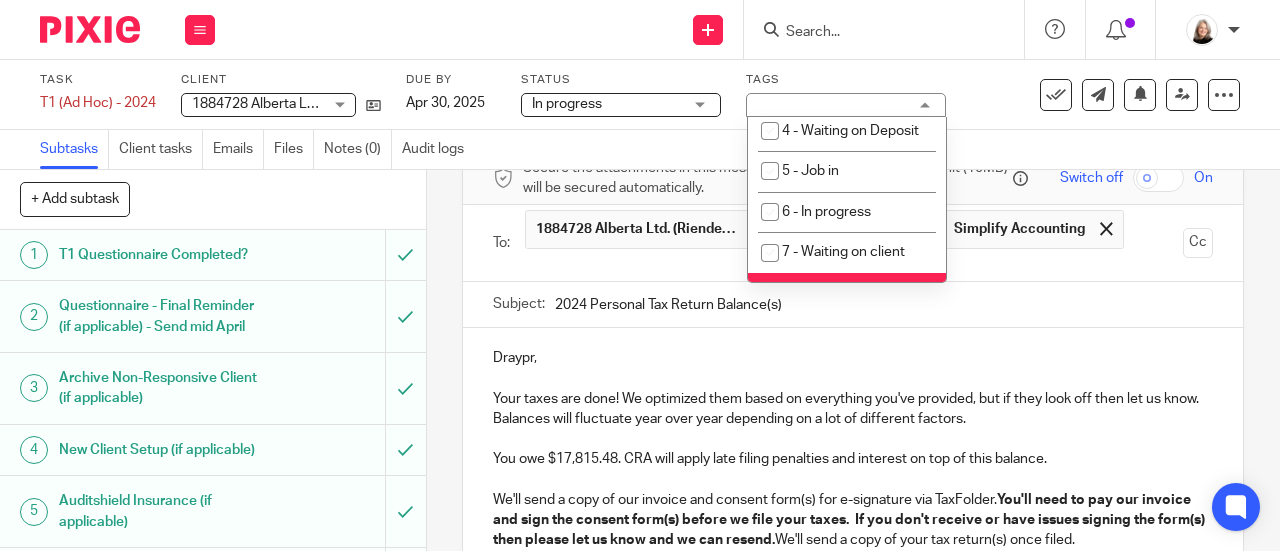 scroll, scrollTop: 700, scrollLeft: 0, axis: vertical 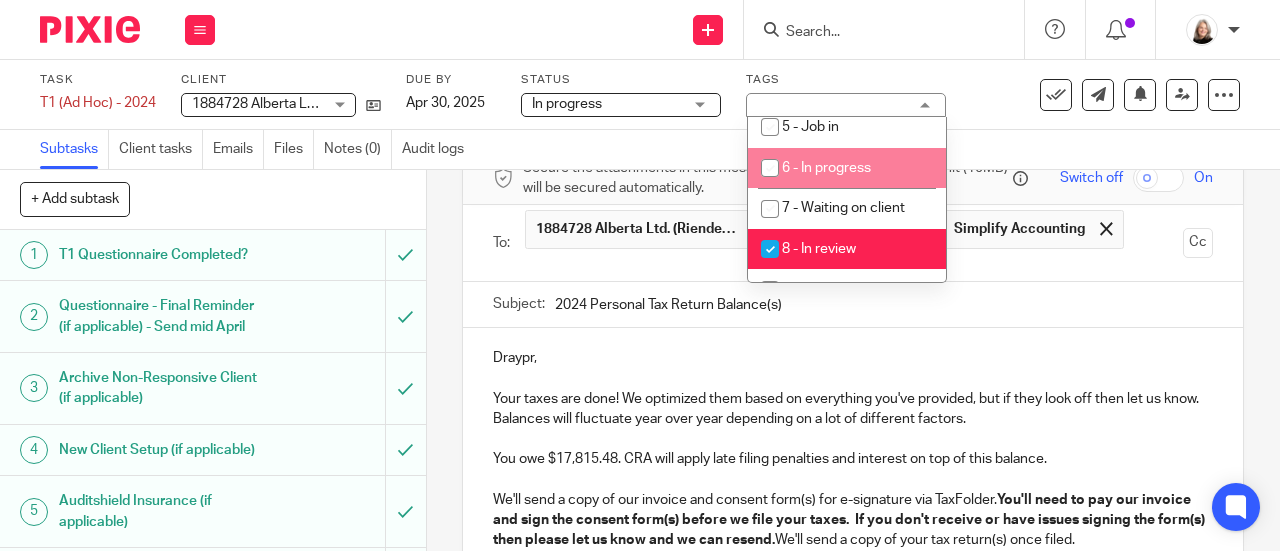 click on "6 - In progress" at bounding box center [847, 168] 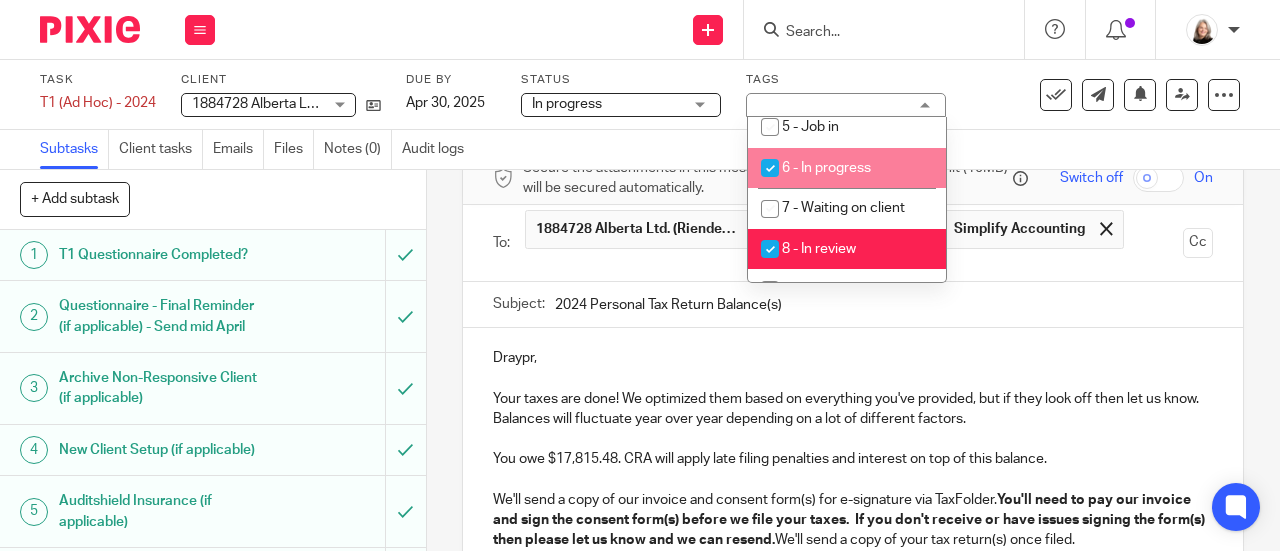 checkbox on "true" 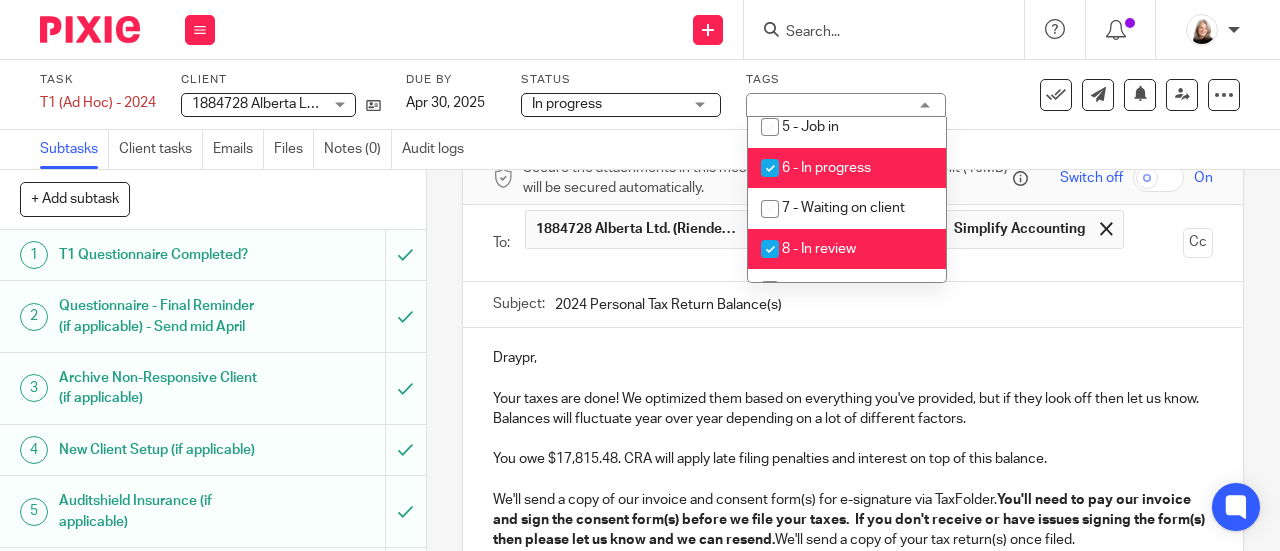 scroll, scrollTop: 800, scrollLeft: 0, axis: vertical 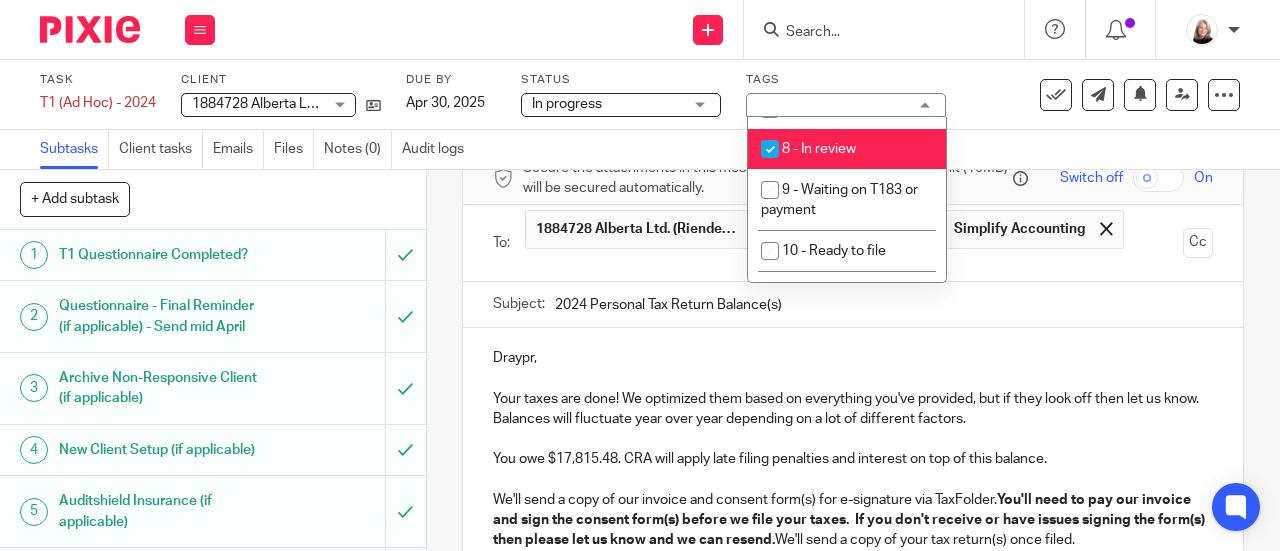 click on "8 - In review" at bounding box center (847, 149) 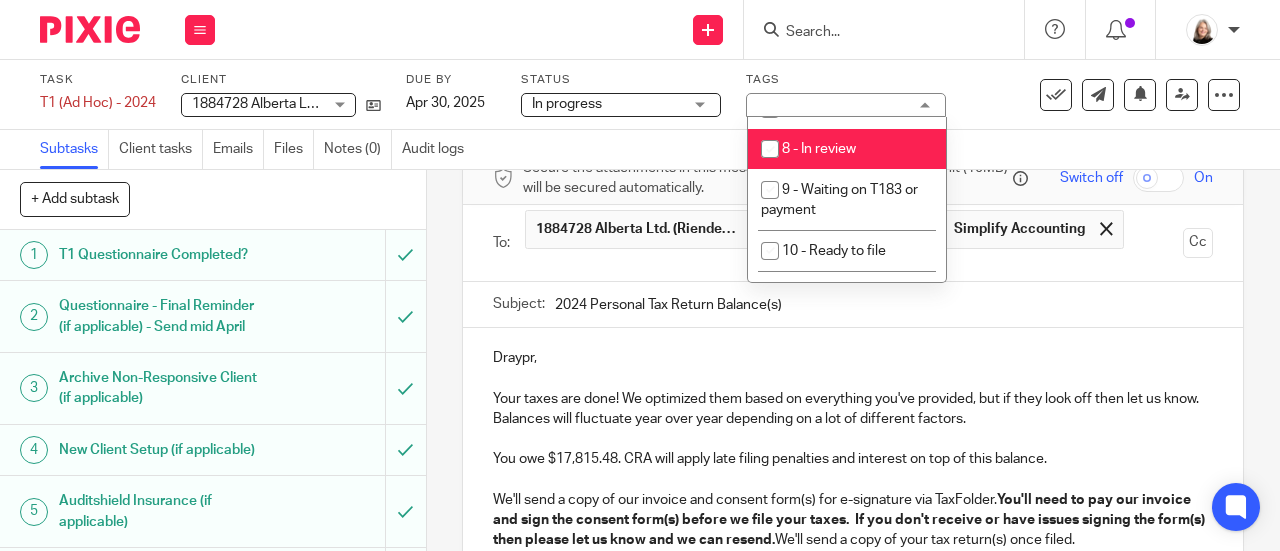 checkbox on "false" 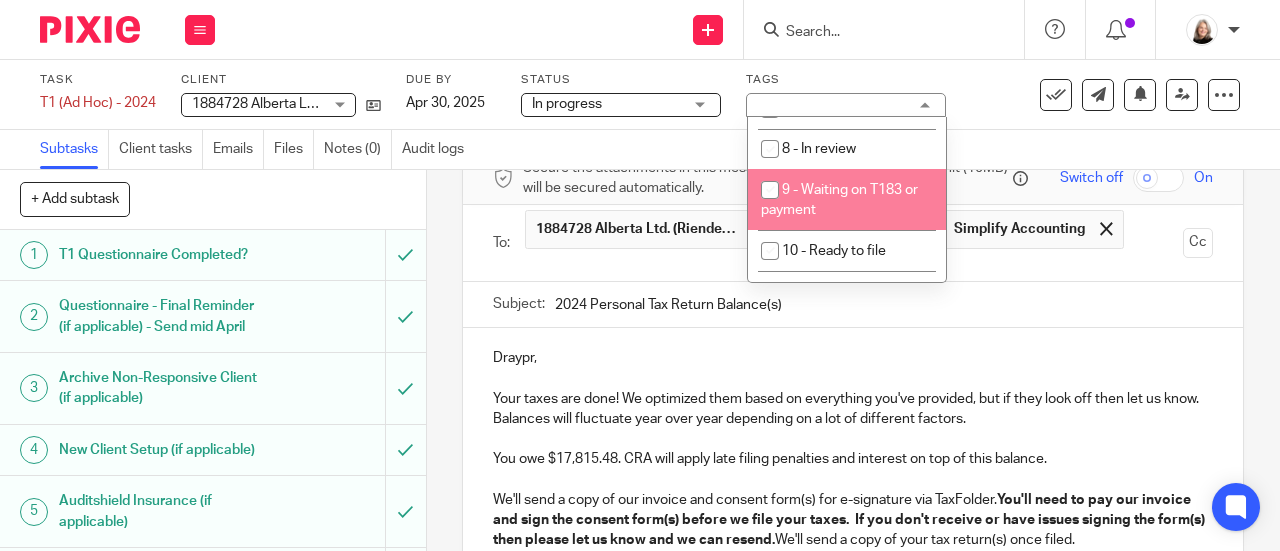 click at bounding box center [853, 378] 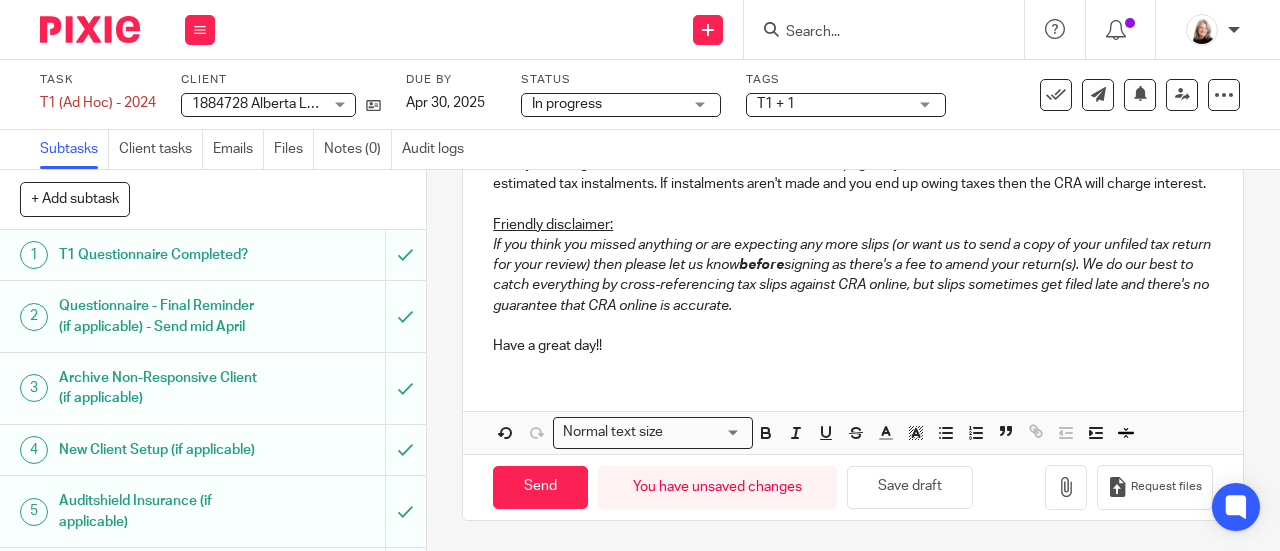 scroll, scrollTop: 601, scrollLeft: 0, axis: vertical 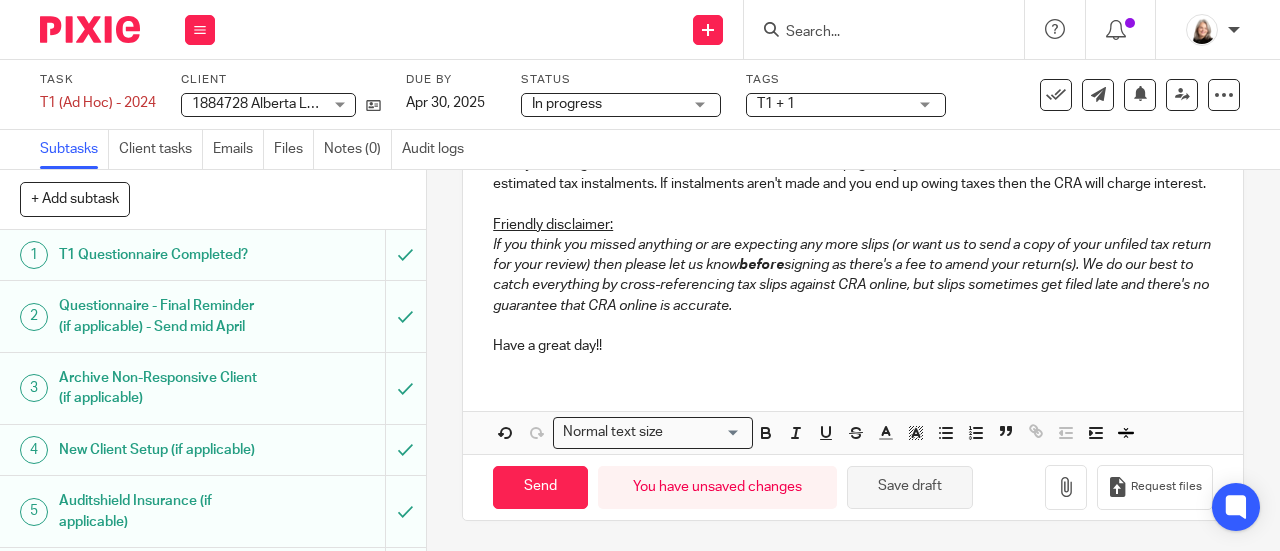 click on "Save draft" at bounding box center (910, 487) 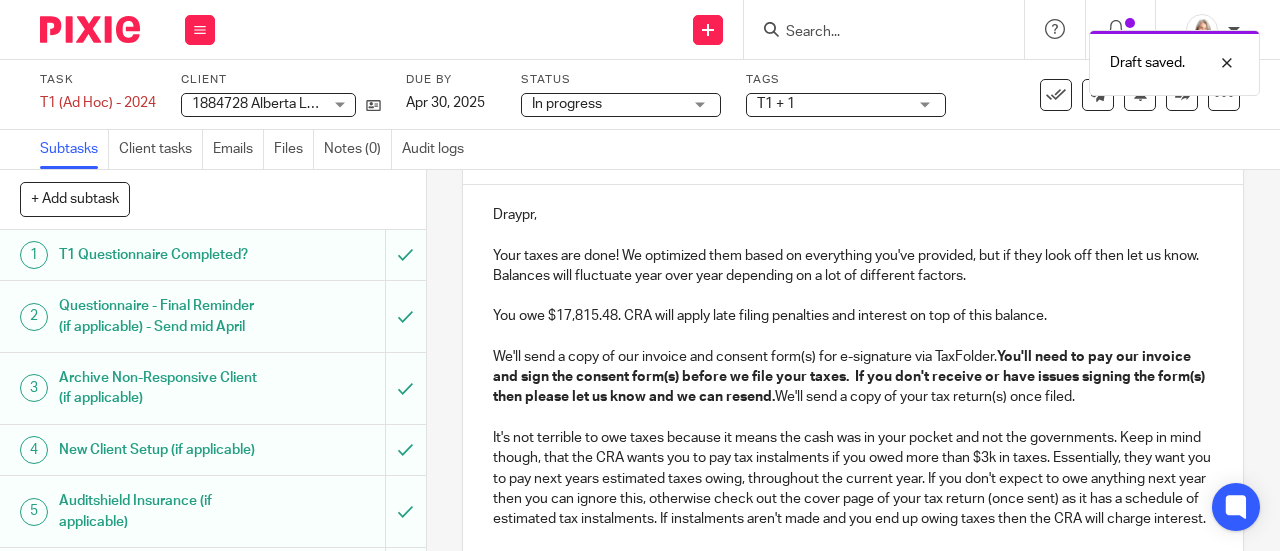 scroll, scrollTop: 201, scrollLeft: 0, axis: vertical 